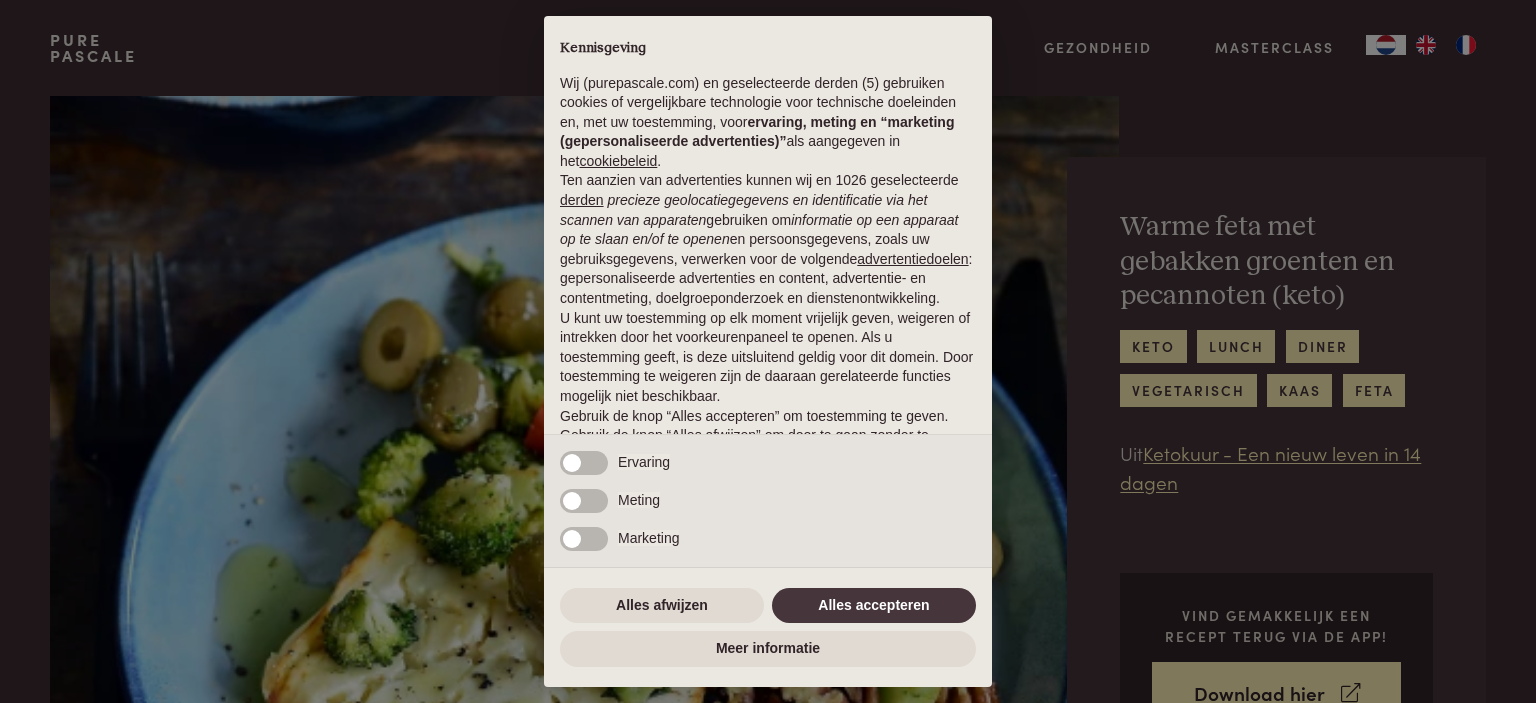 scroll, scrollTop: 0, scrollLeft: 0, axis: both 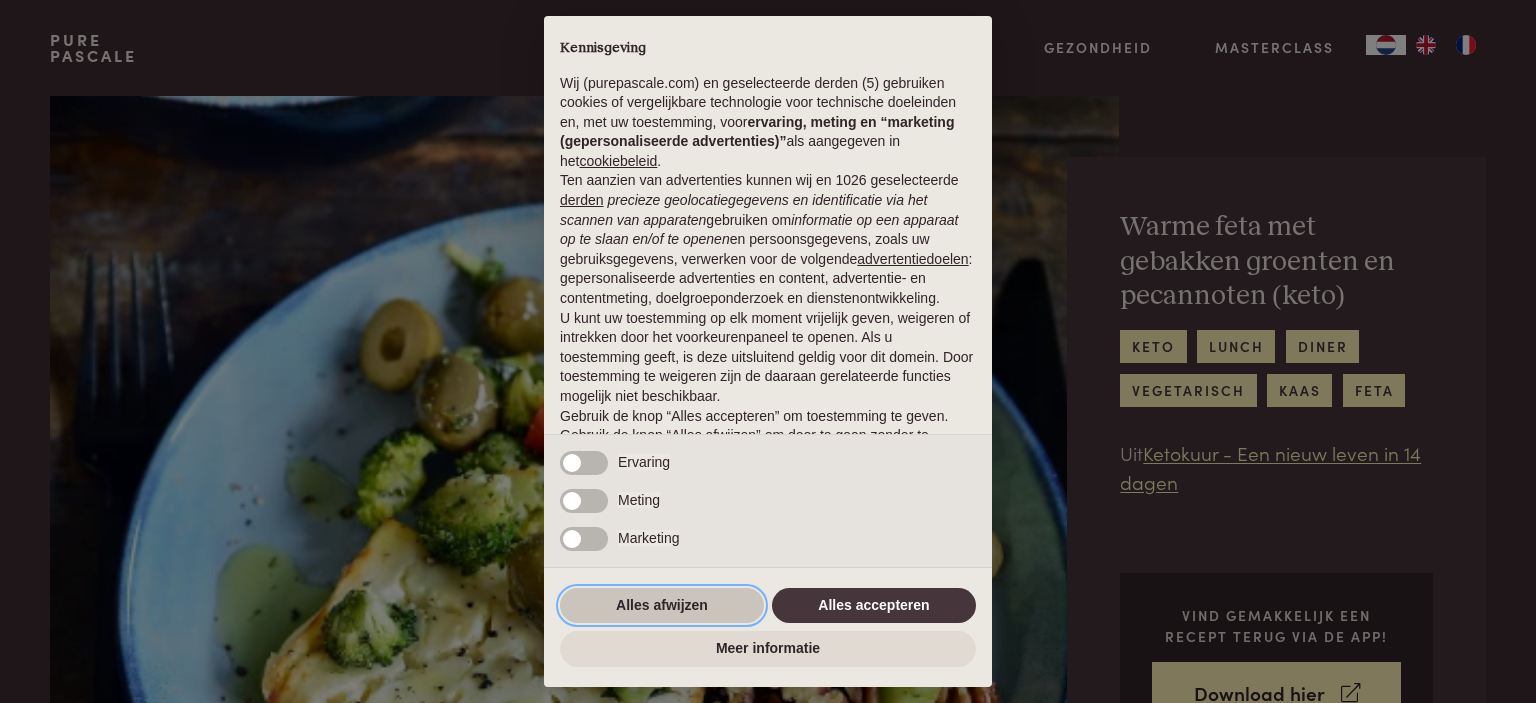 click on "Alles afwijzen" at bounding box center (662, 606) 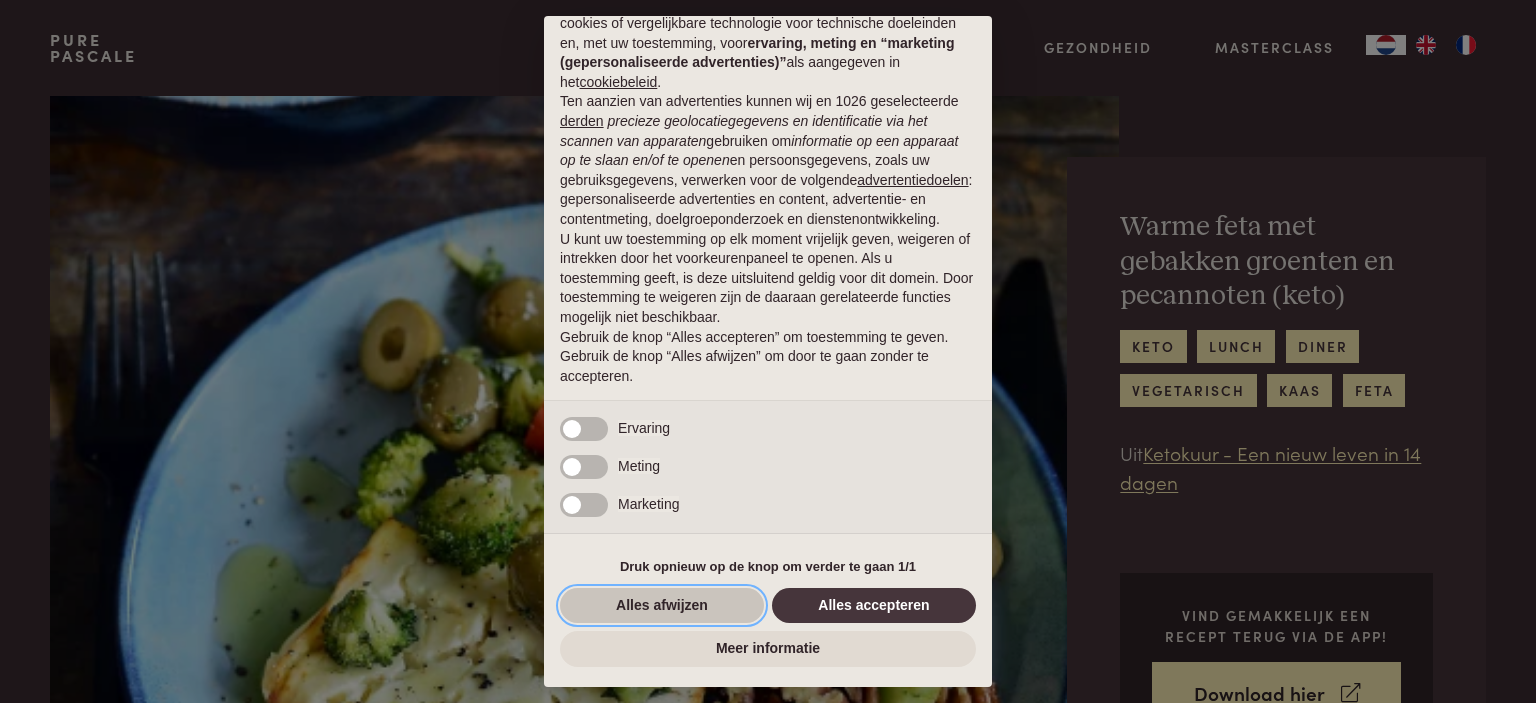 click on "Alles afwijzen" at bounding box center [662, 606] 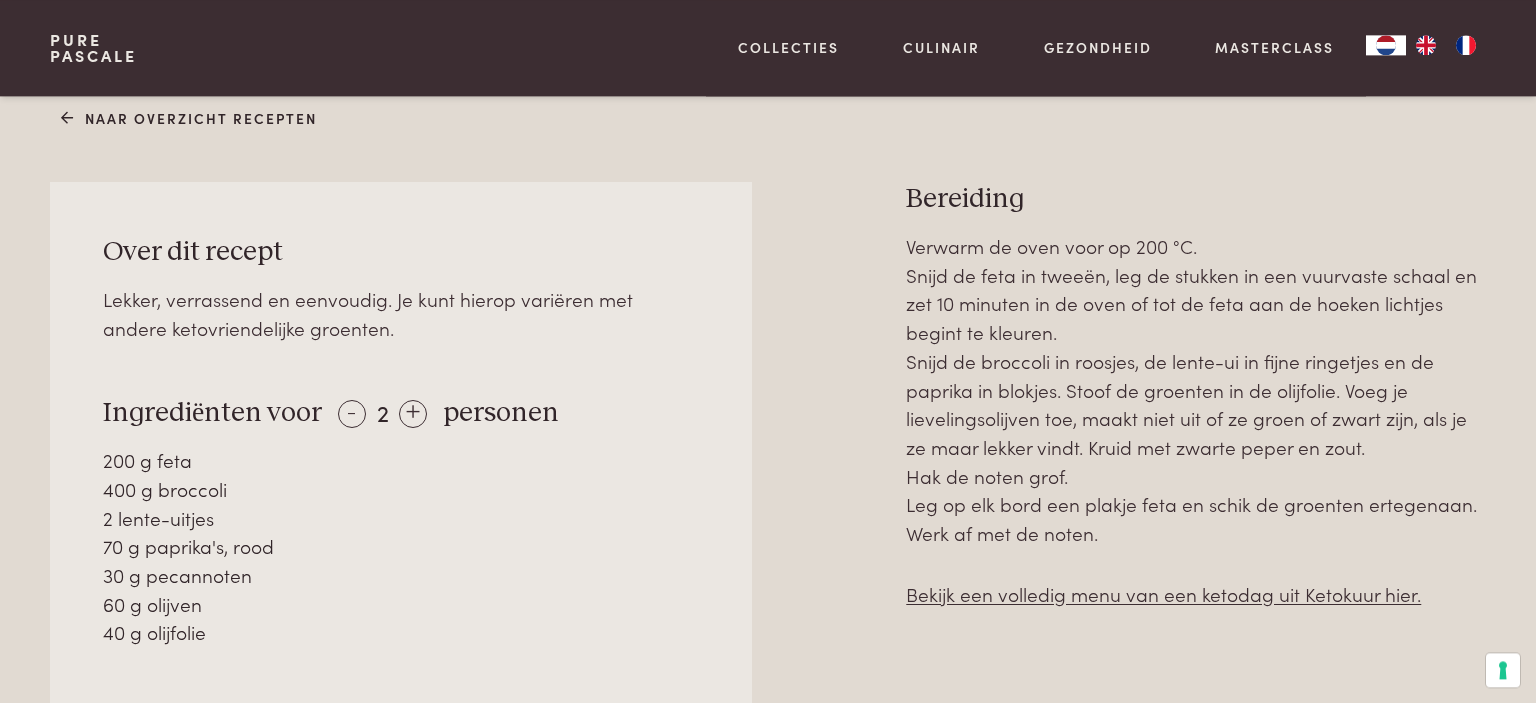 scroll, scrollTop: 844, scrollLeft: 0, axis: vertical 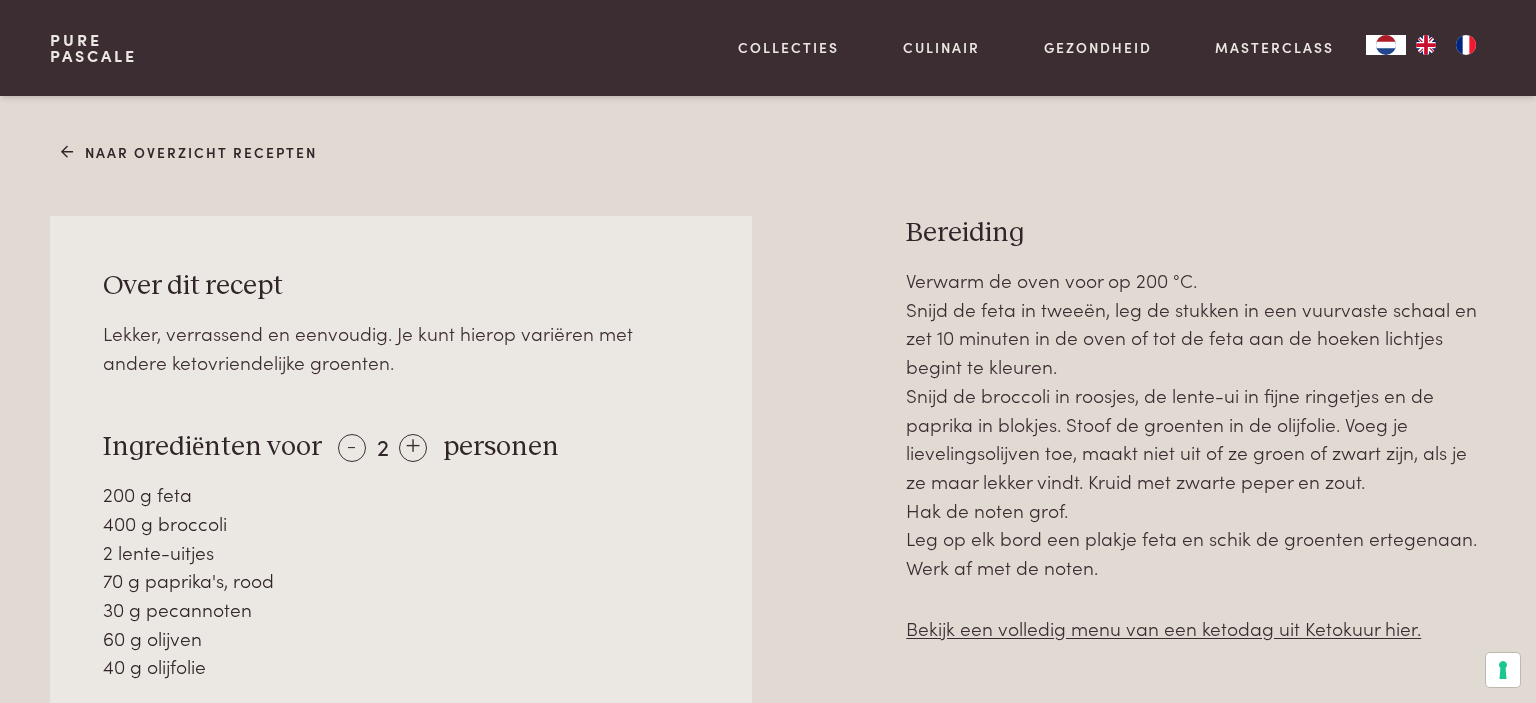 drag, startPoint x: 318, startPoint y: 543, endPoint x: 328, endPoint y: 538, distance: 11.18034 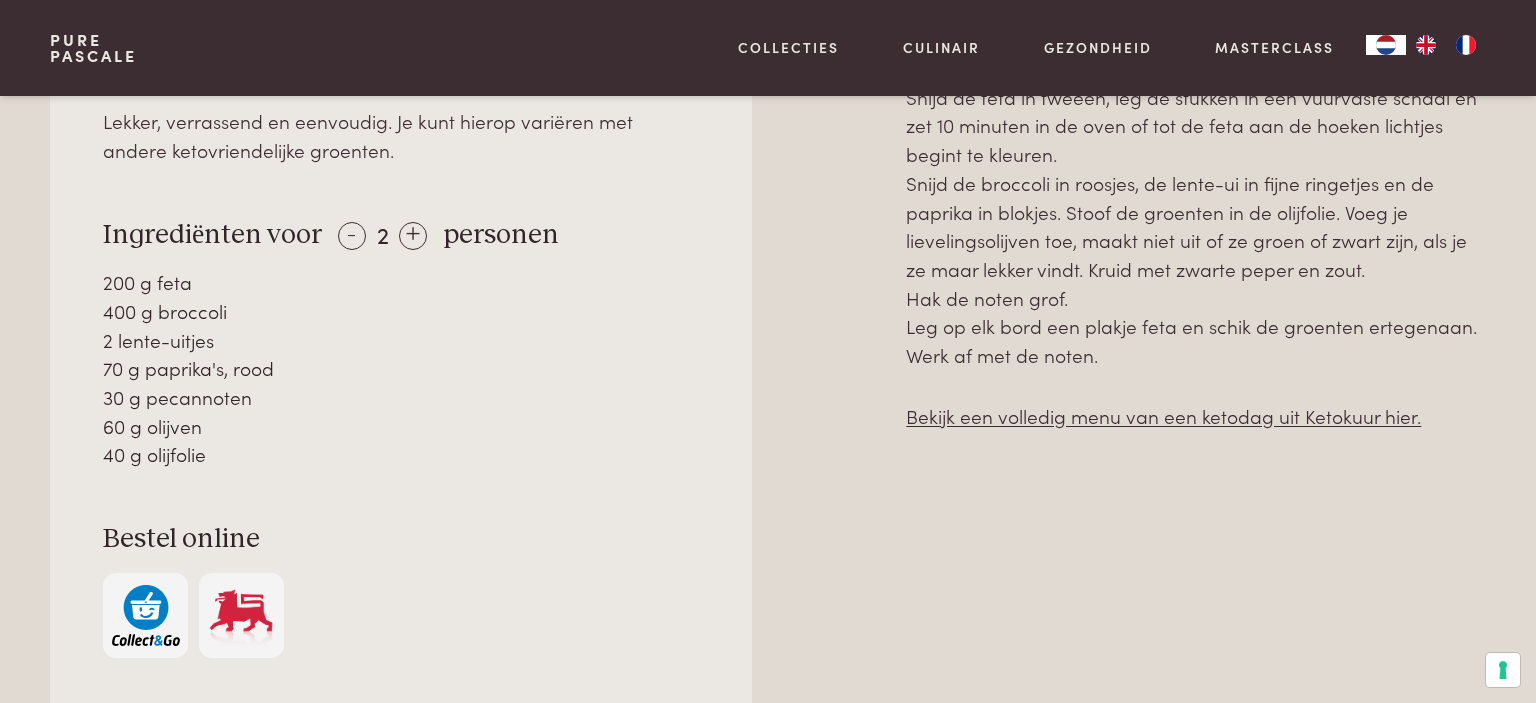 scroll, scrollTop: 950, scrollLeft: 0, axis: vertical 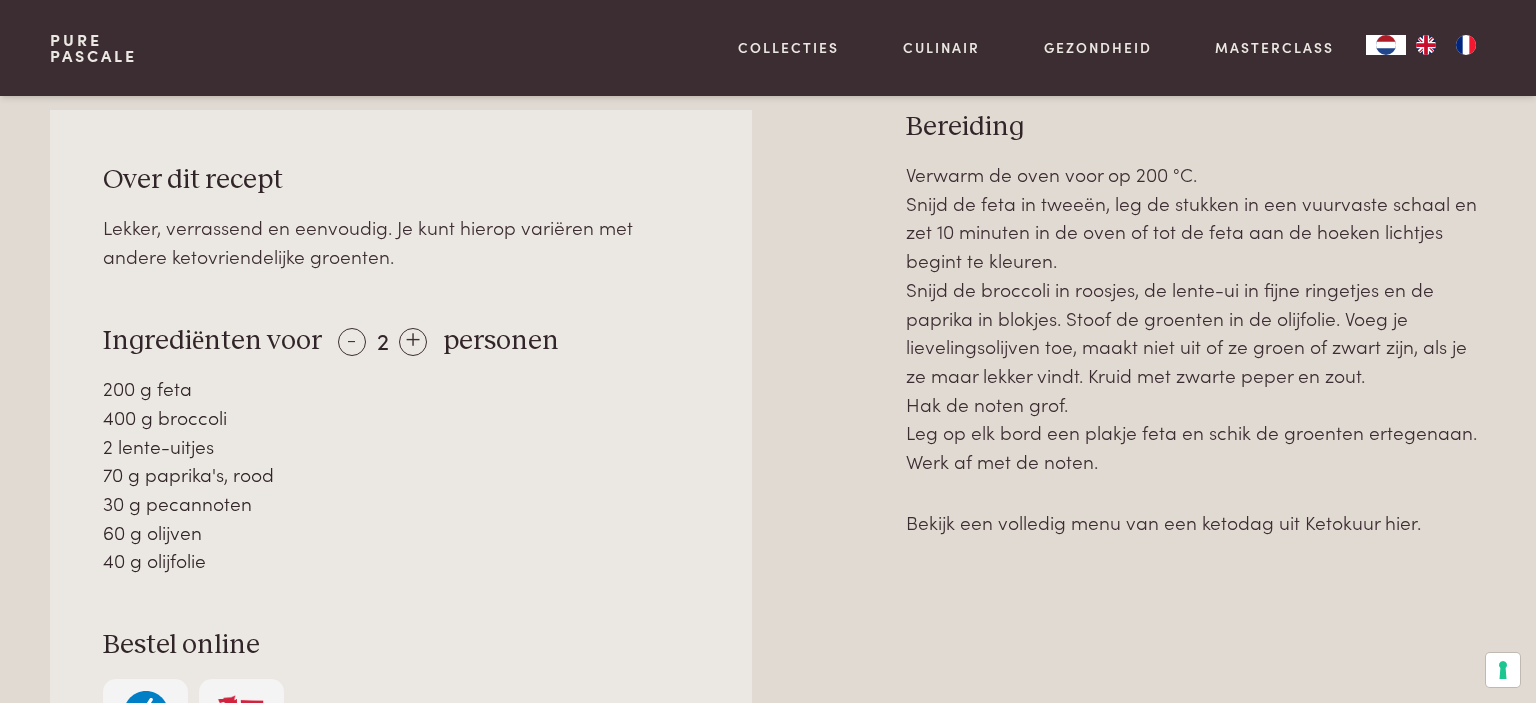 click on "Bekijk een volledig menu van een ketodag uit Ketokuur hier." at bounding box center (1163, 521) 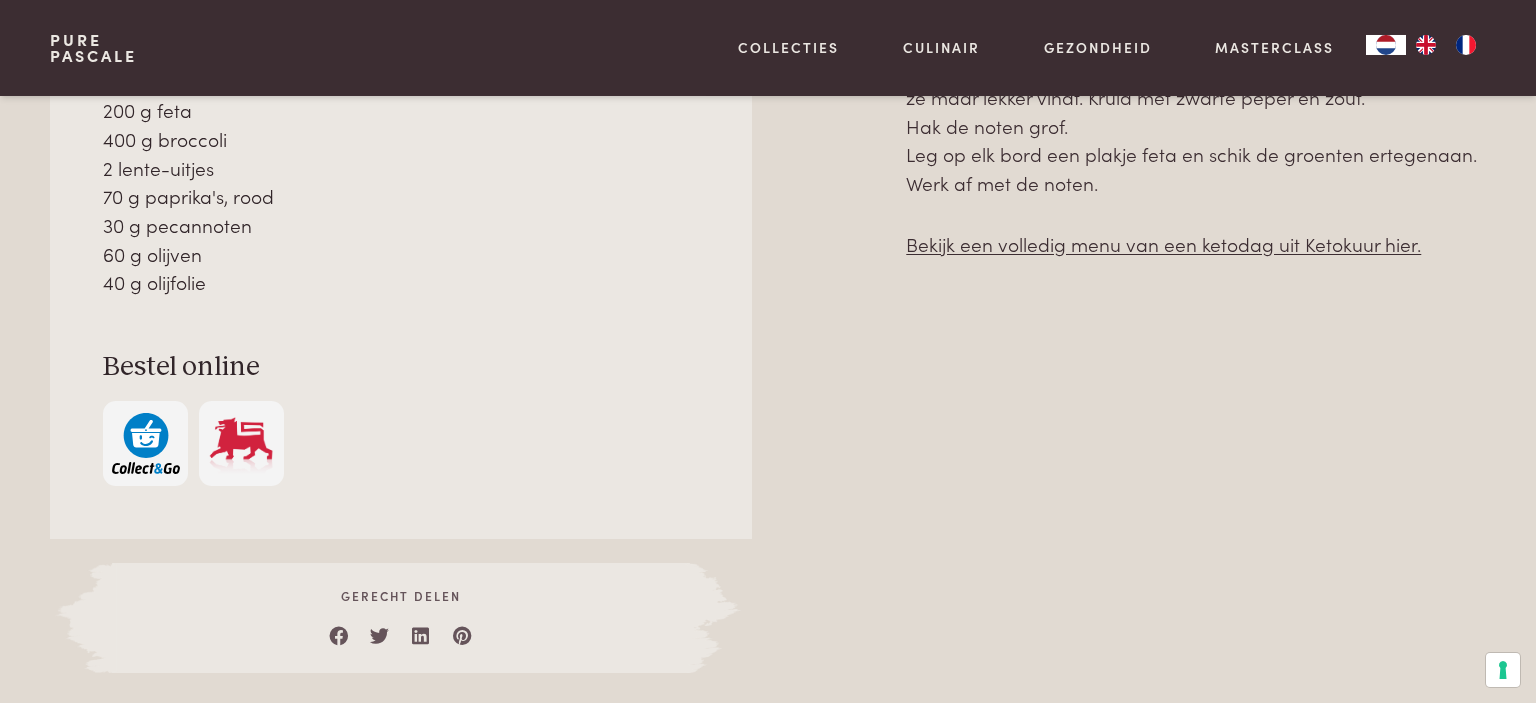 scroll, scrollTop: 1372, scrollLeft: 0, axis: vertical 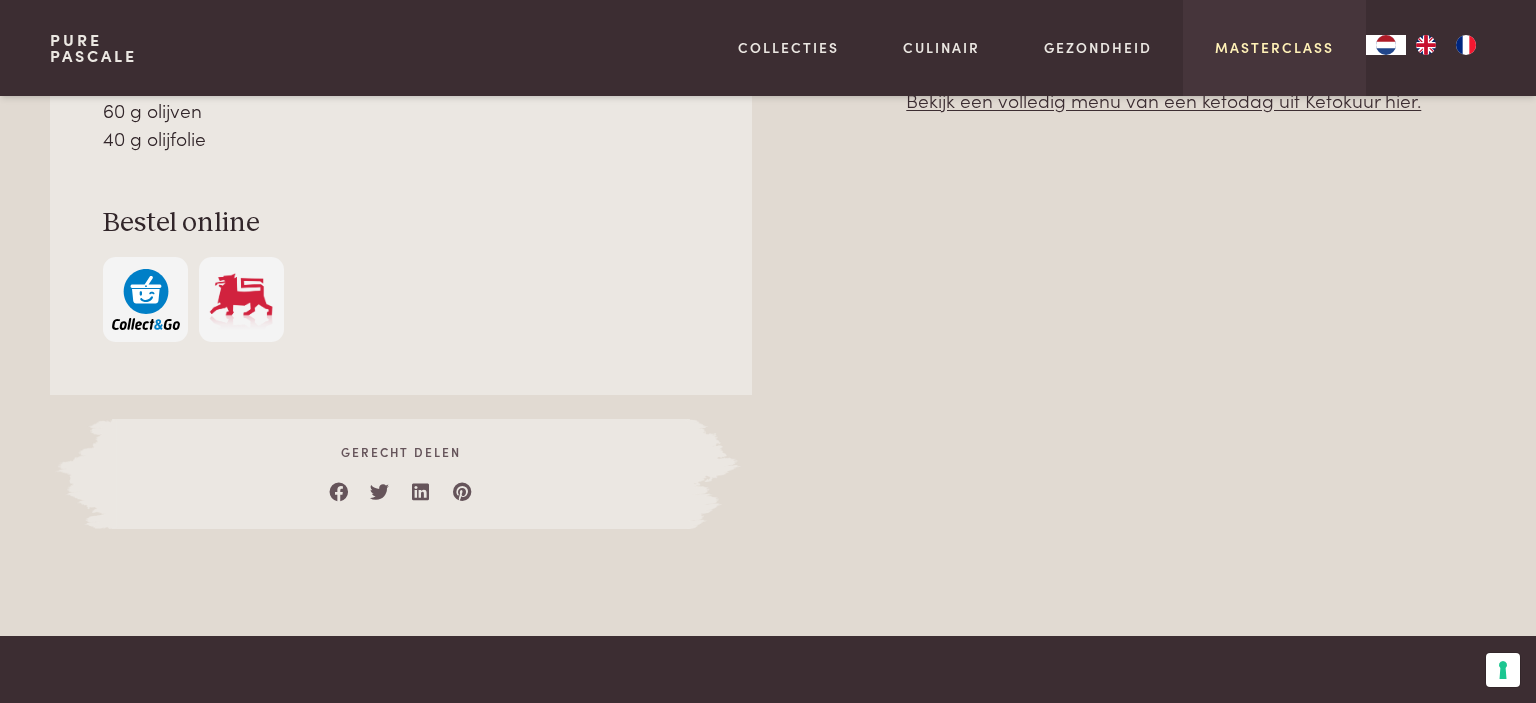 click on "Masterclass" at bounding box center (1274, 47) 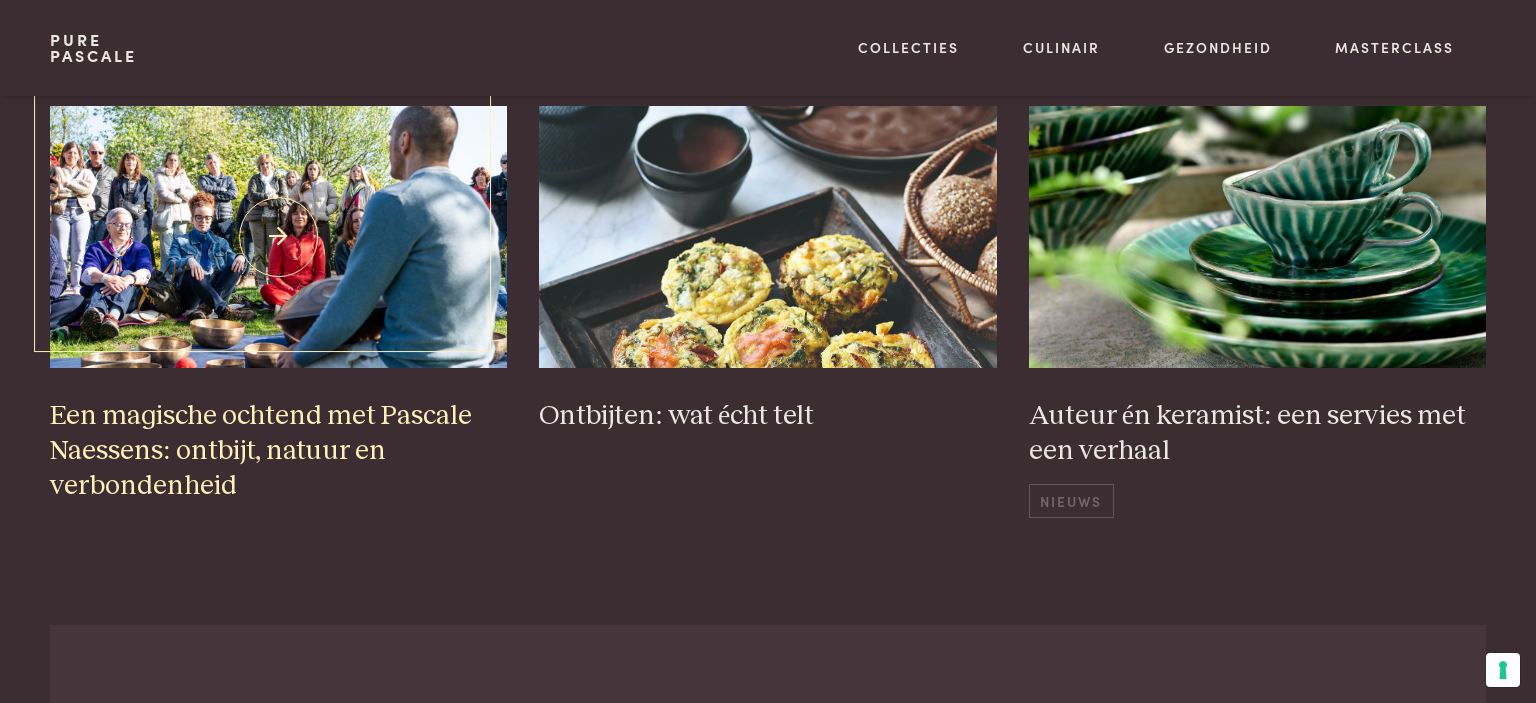 scroll, scrollTop: 8025, scrollLeft: 0, axis: vertical 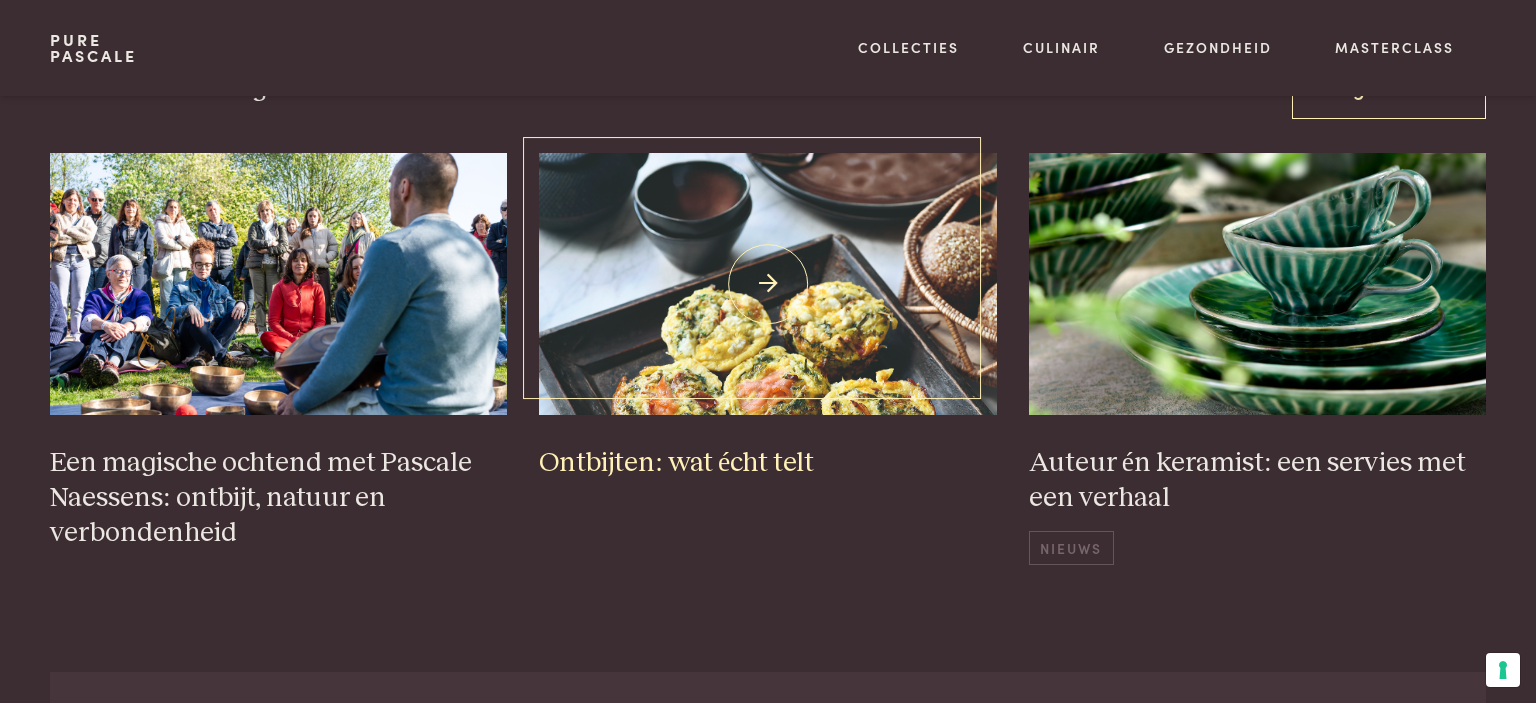click at bounding box center [768, 283] 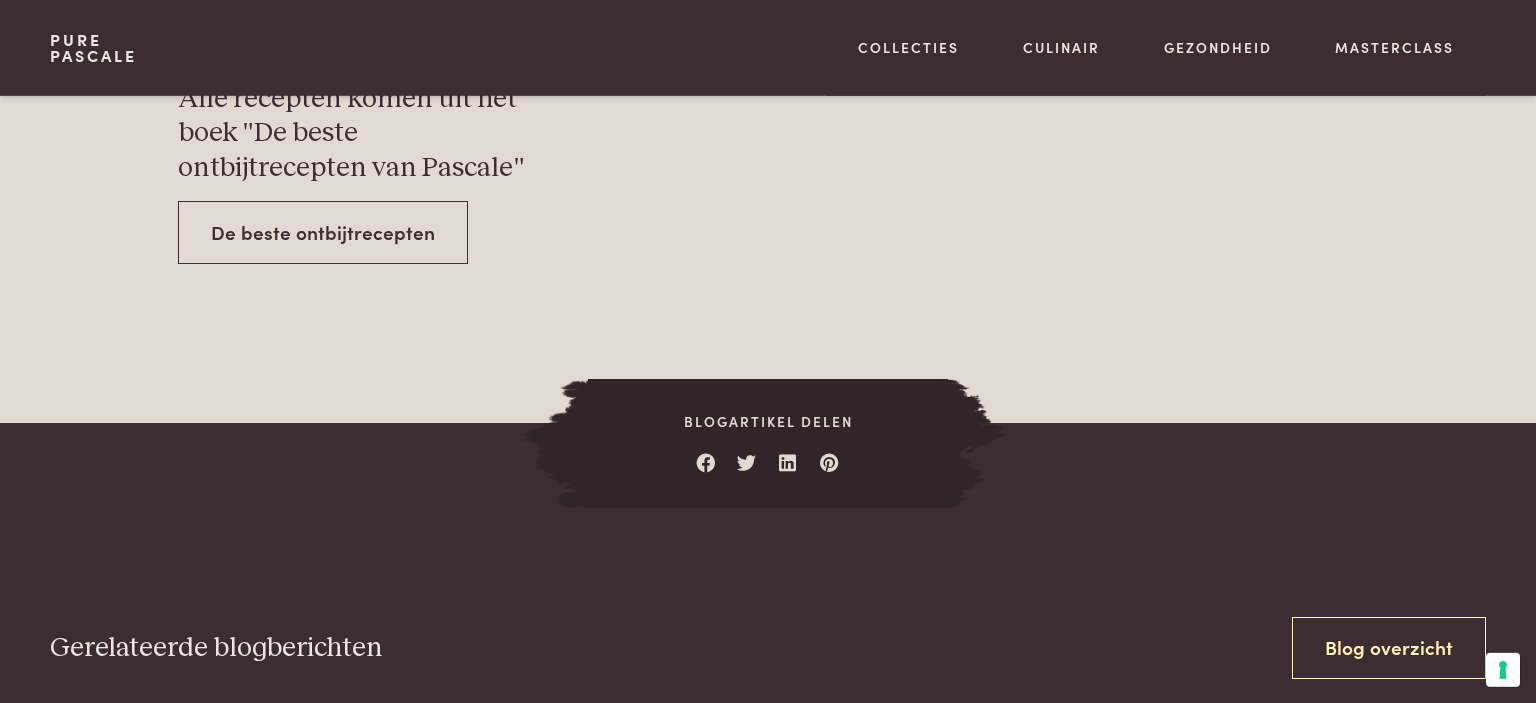 scroll, scrollTop: 7392, scrollLeft: 0, axis: vertical 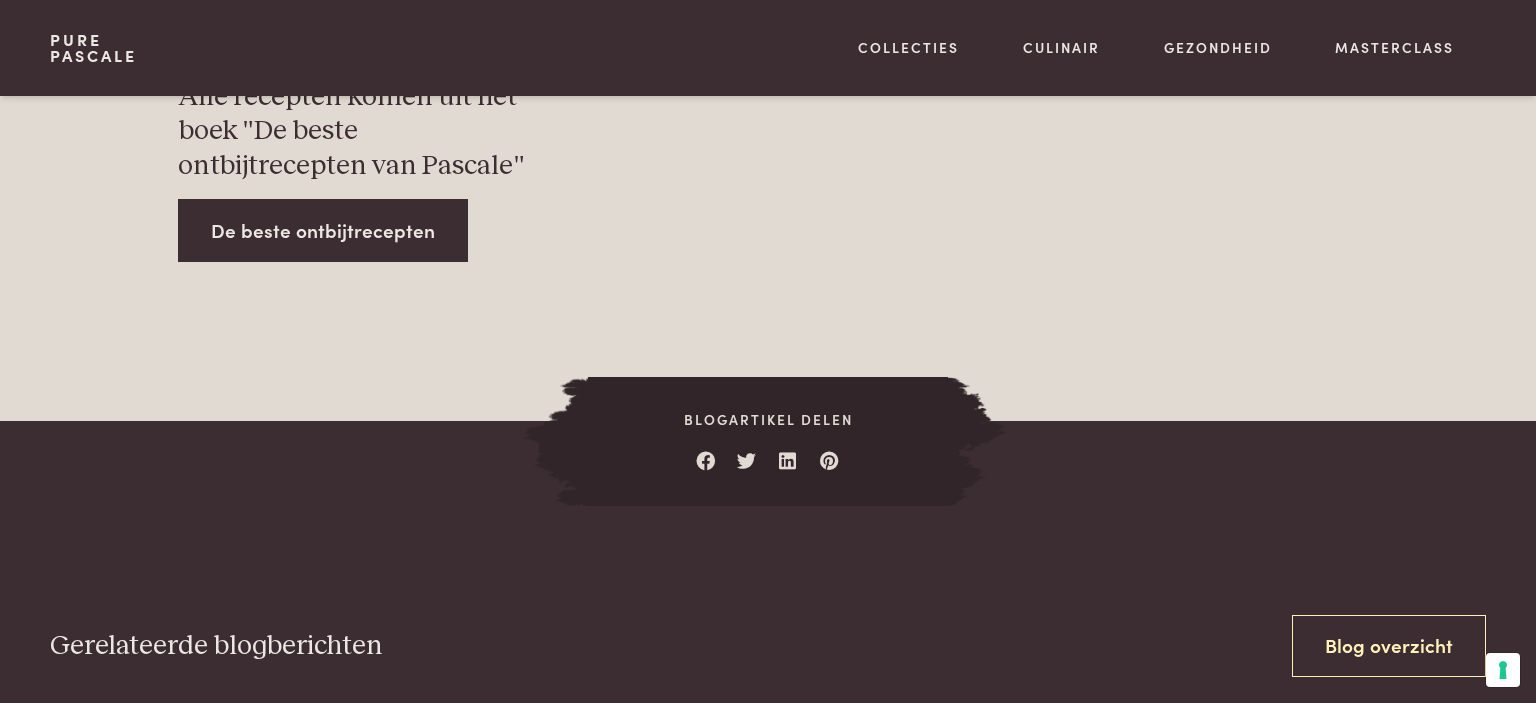 click on "De beste ontbijtrecepten" at bounding box center [323, 230] 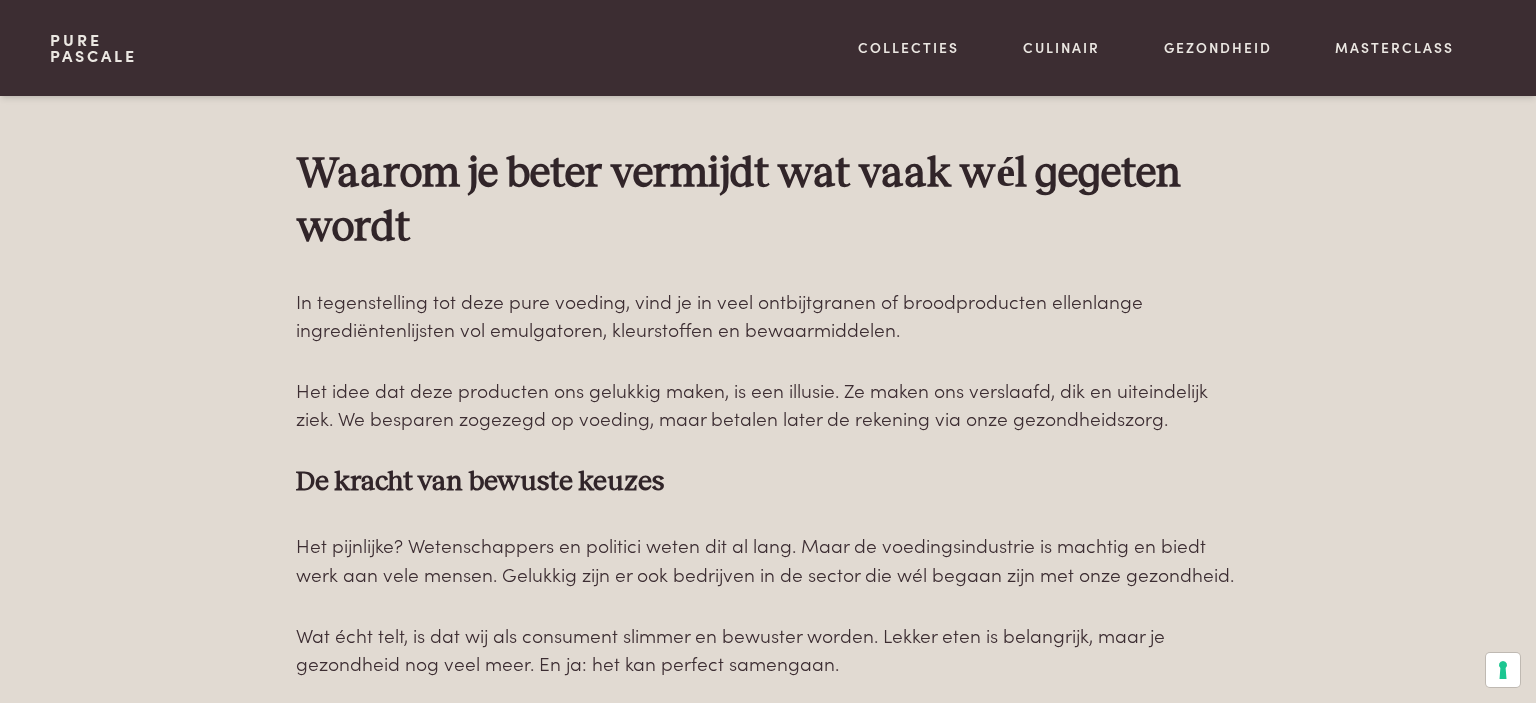 scroll, scrollTop: 4118, scrollLeft: 0, axis: vertical 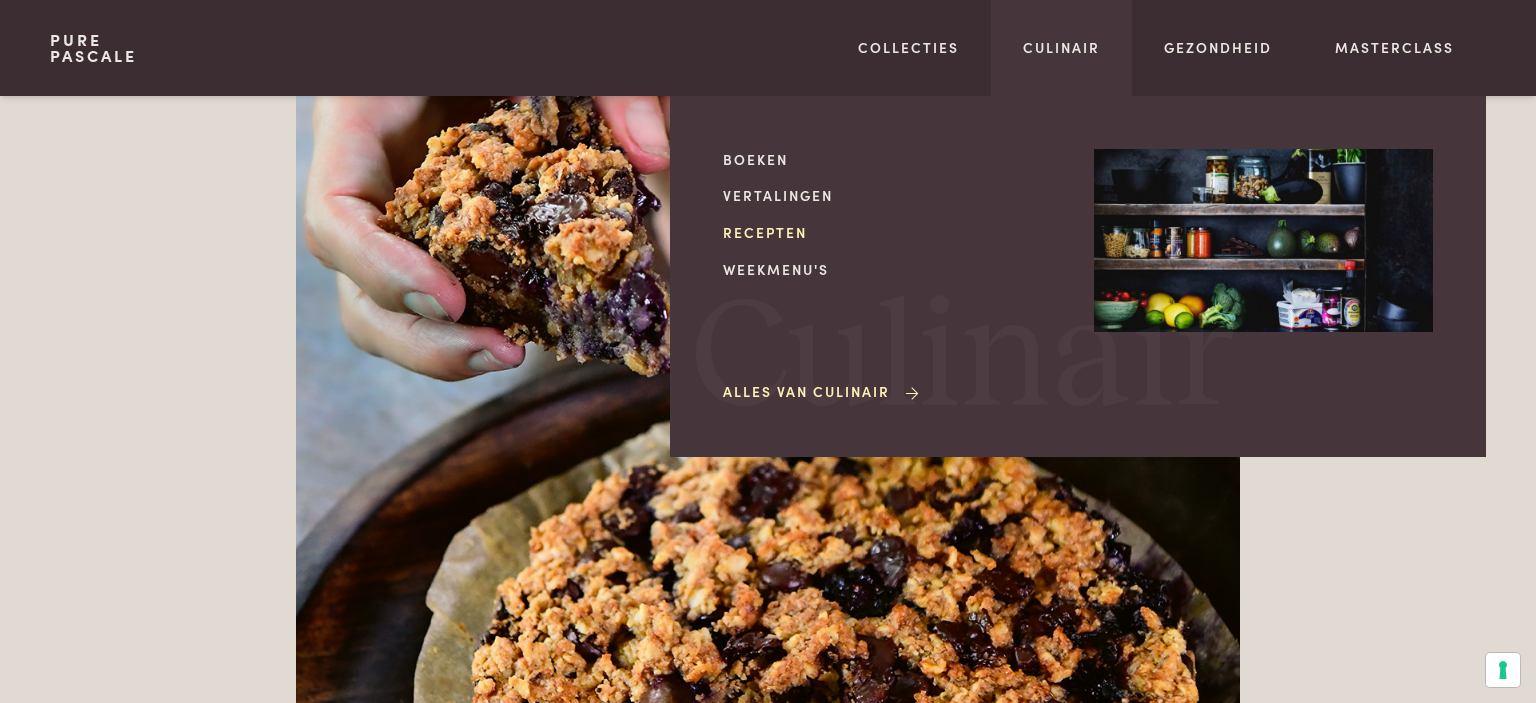 click on "Recepten" at bounding box center [892, 232] 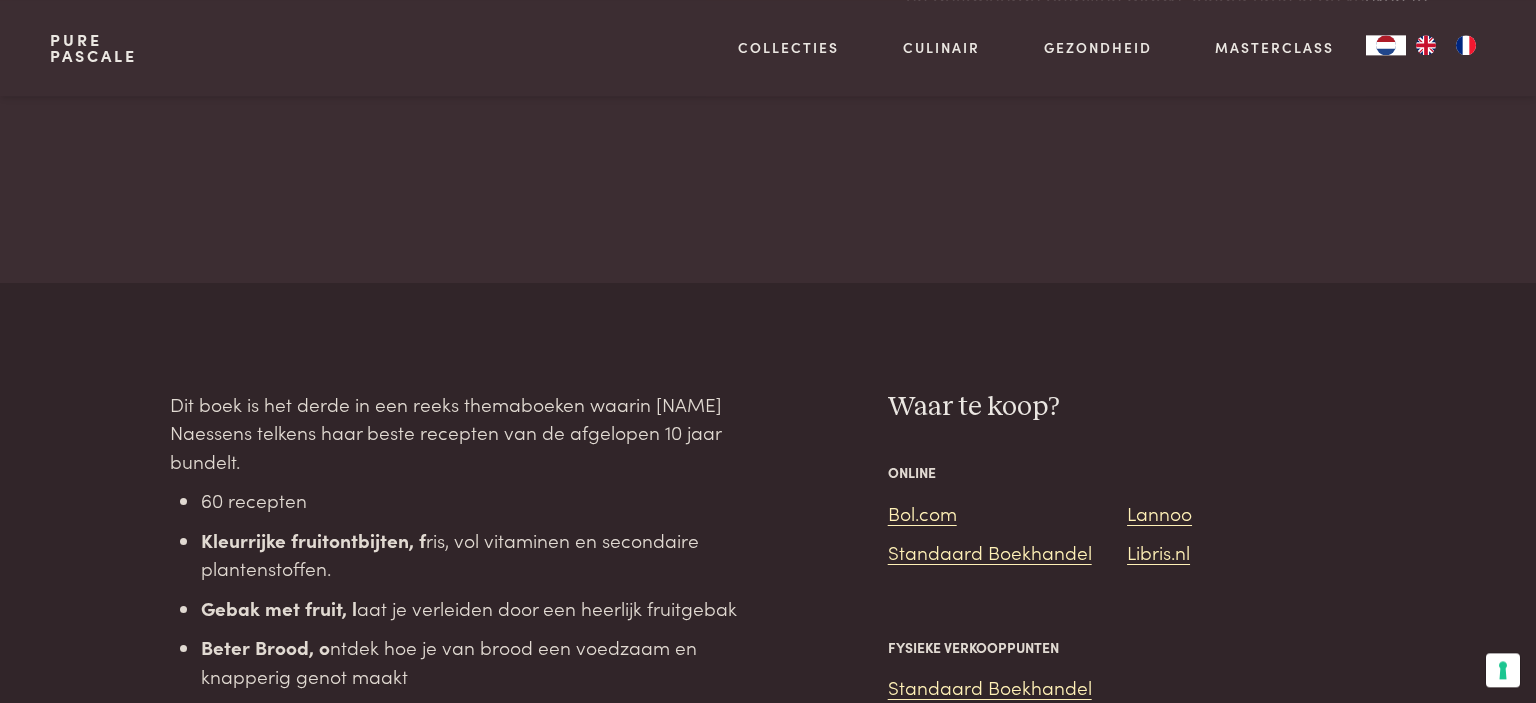 scroll, scrollTop: 1795, scrollLeft: 0, axis: vertical 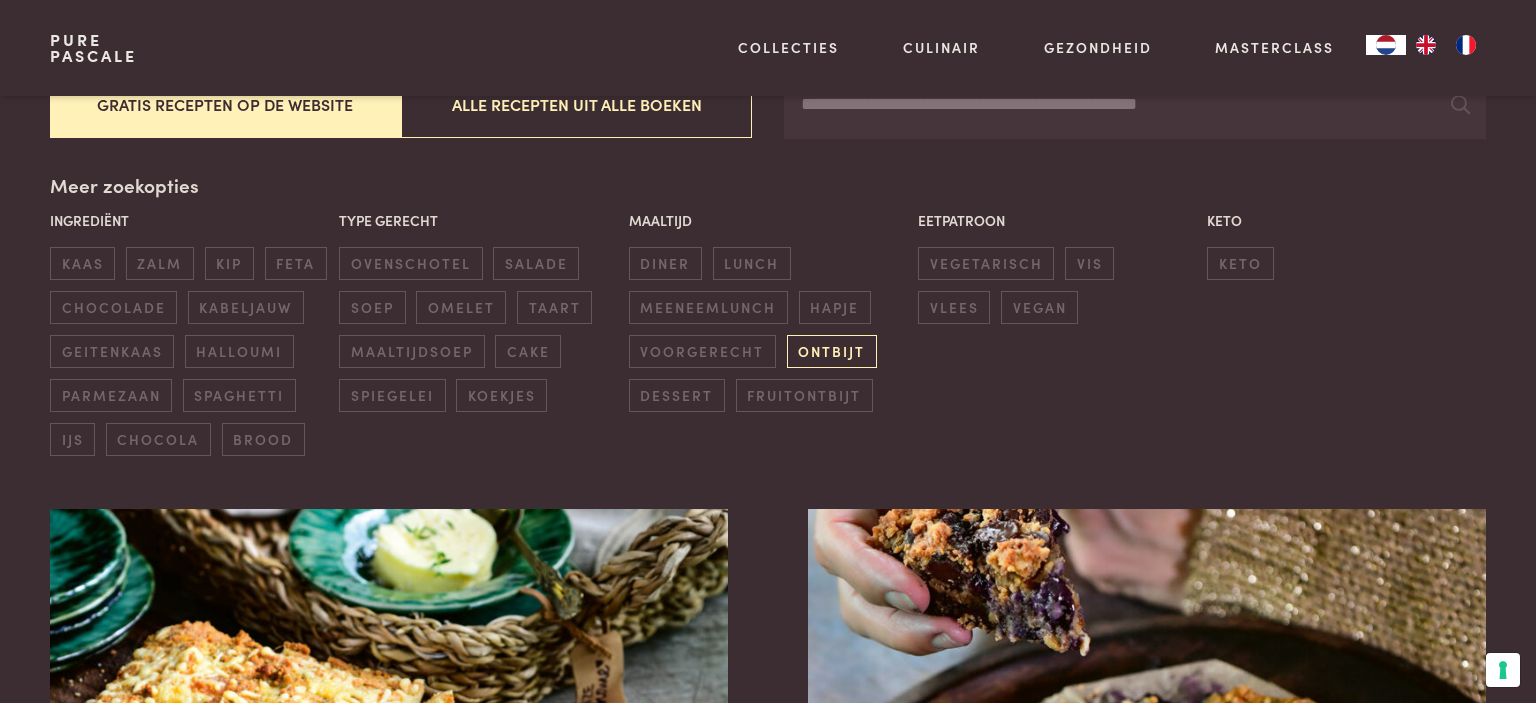click on "ontbijt" at bounding box center (832, 351) 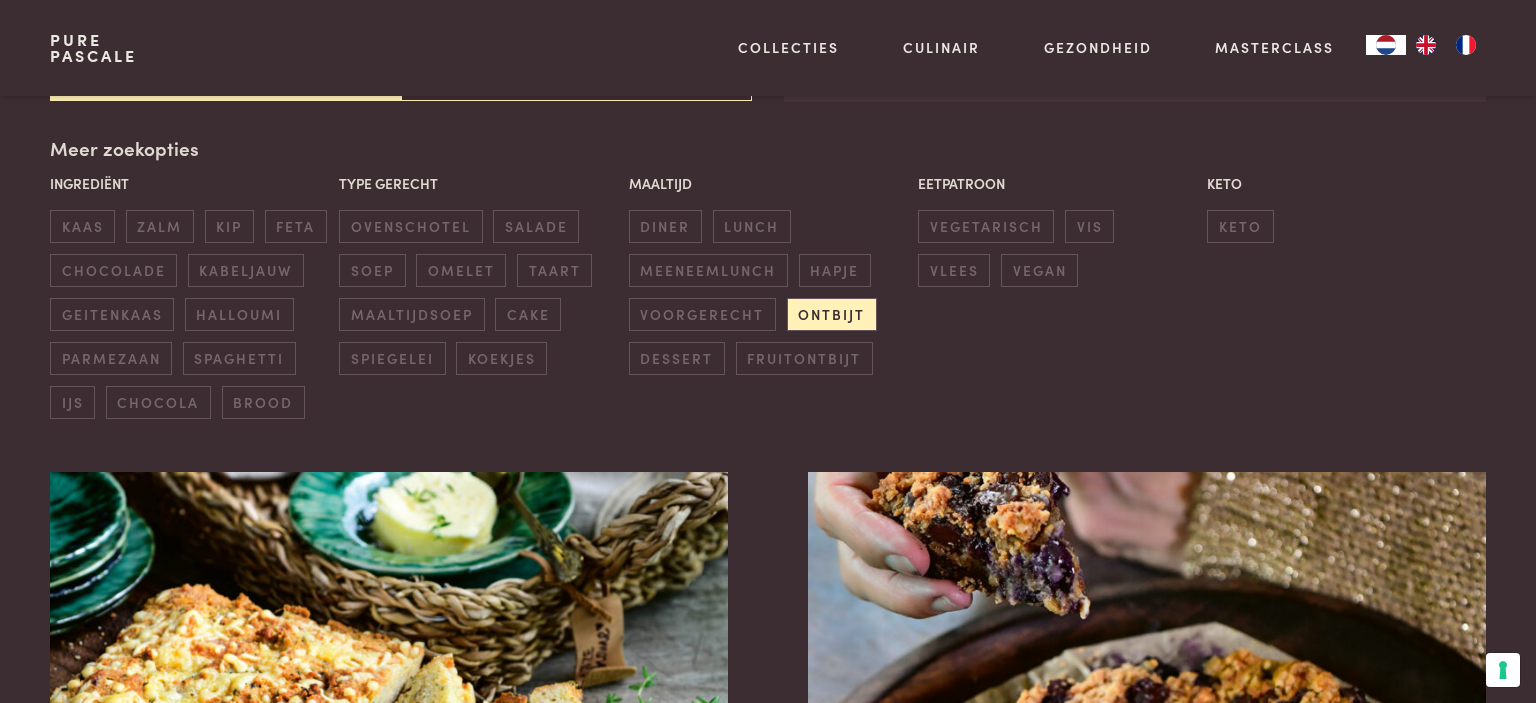 scroll, scrollTop: 881, scrollLeft: 0, axis: vertical 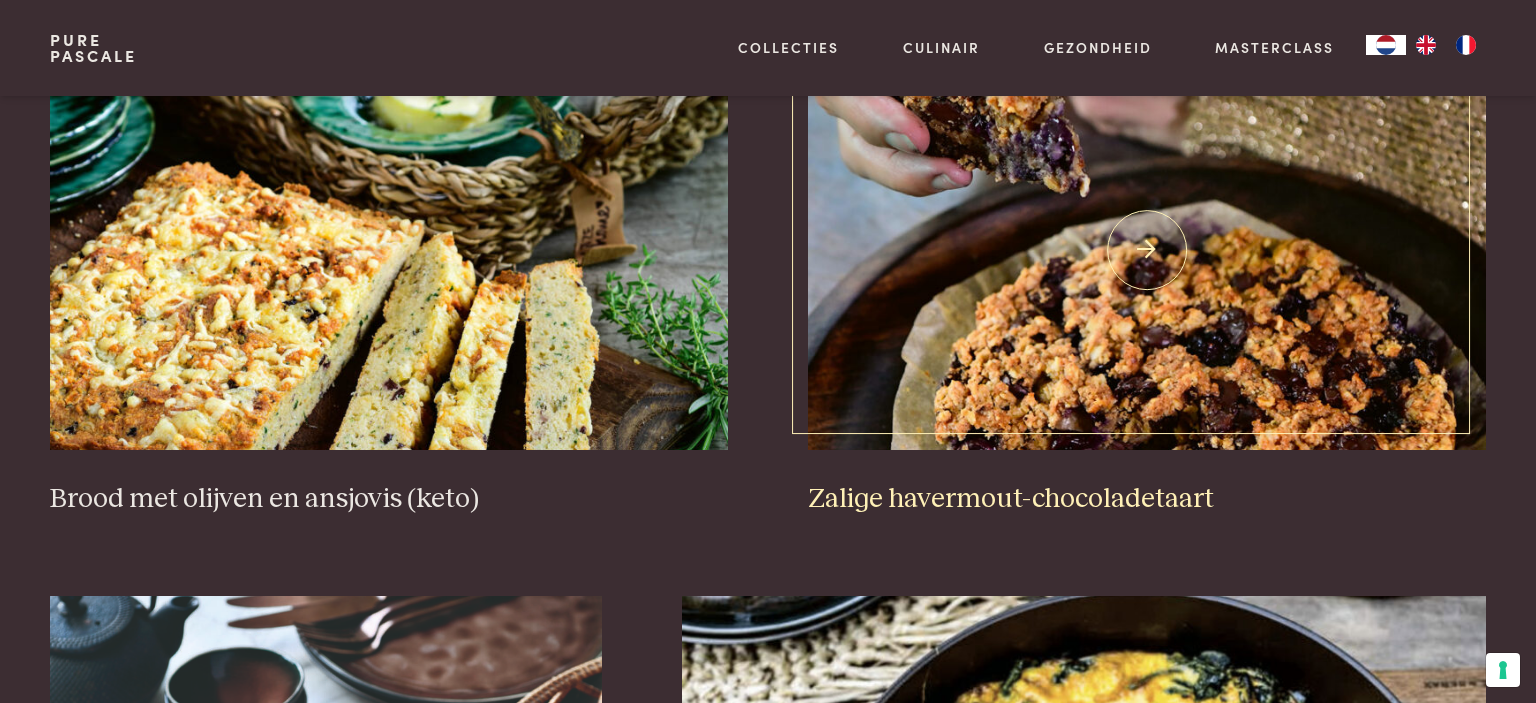 click at bounding box center (1147, 250) 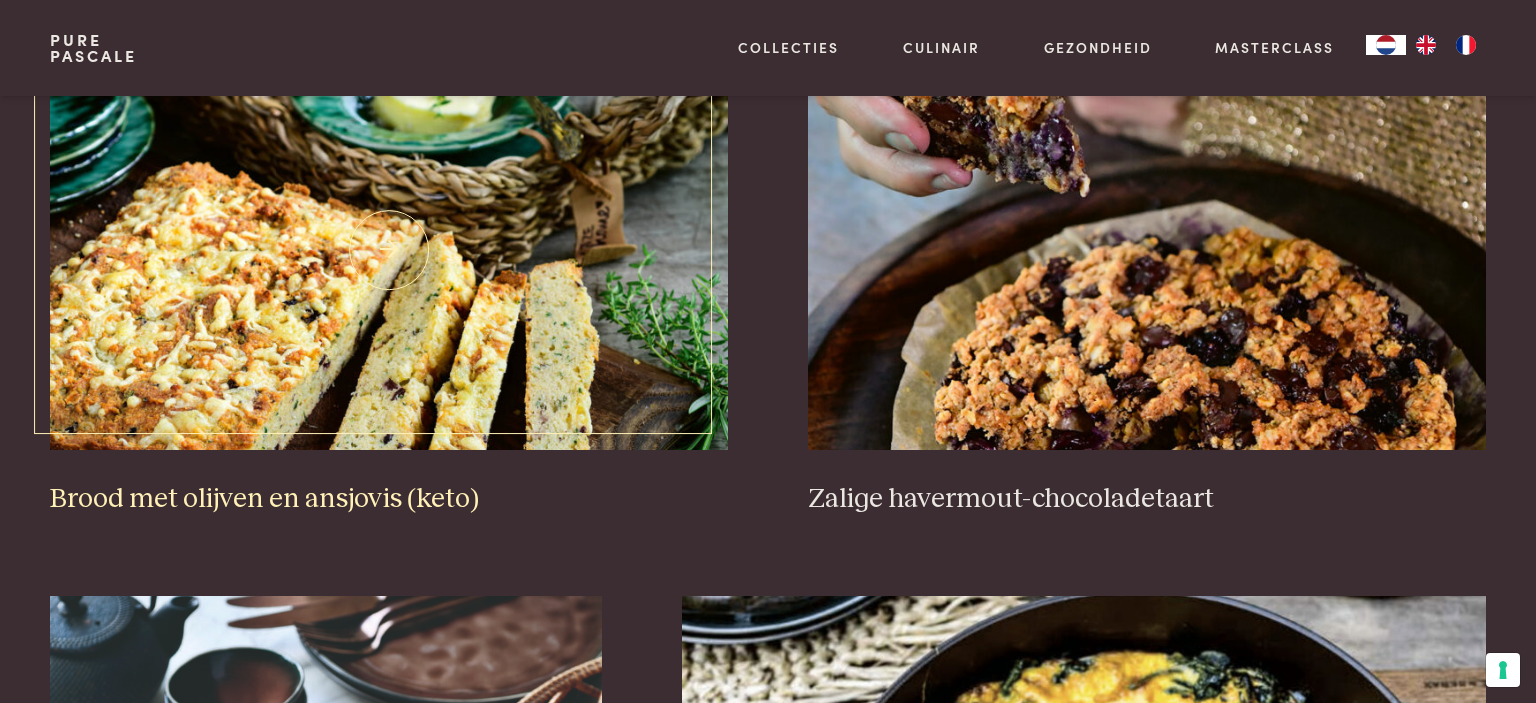 click at bounding box center (389, 250) 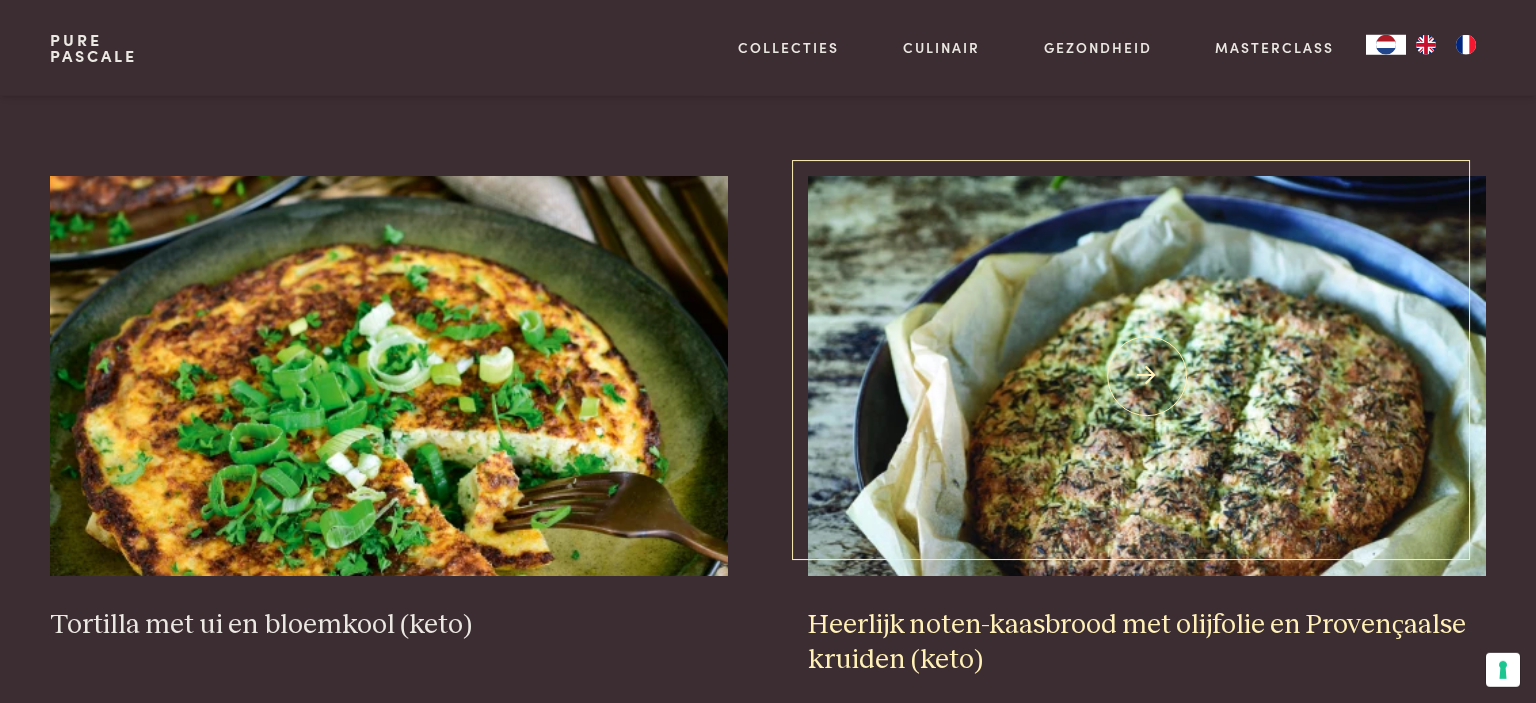 scroll, scrollTop: 2360, scrollLeft: 0, axis: vertical 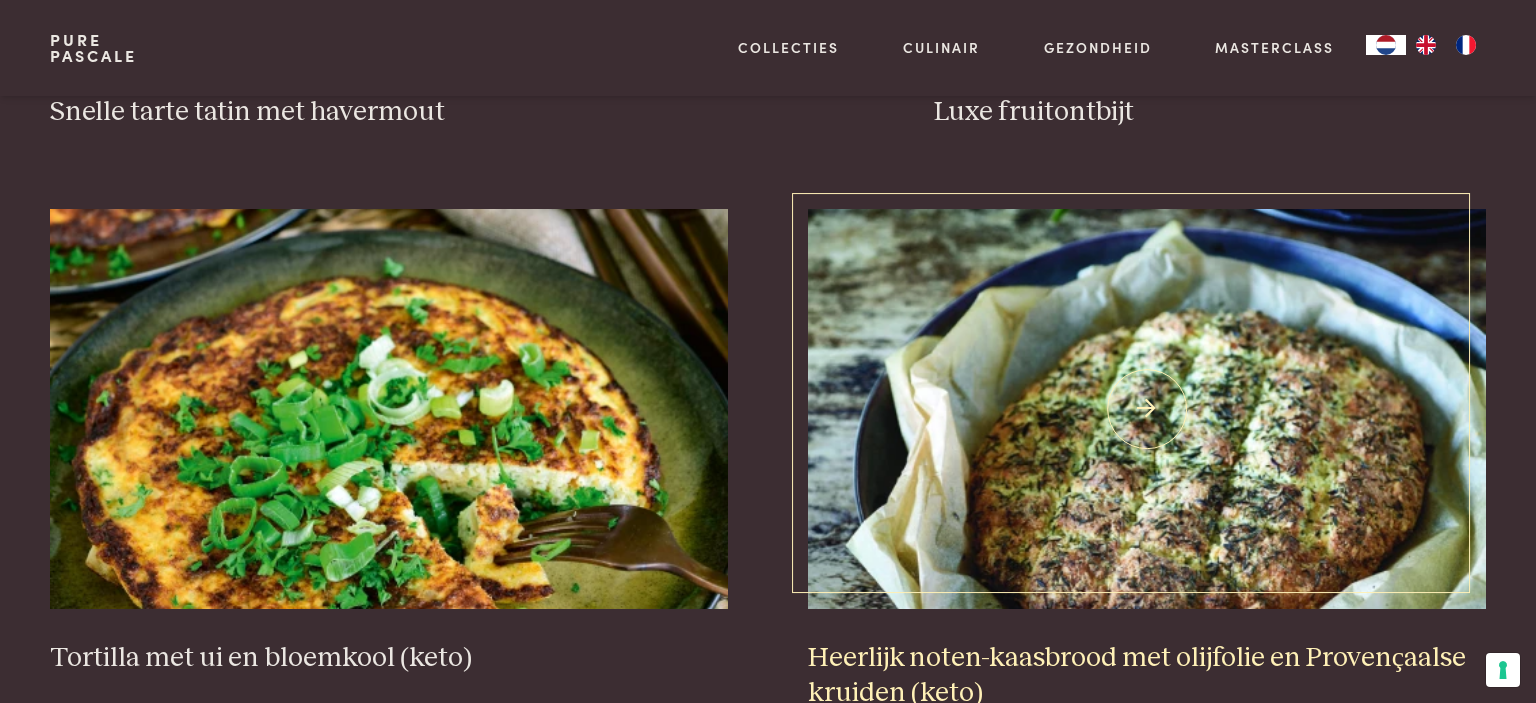 click at bounding box center [1147, 409] 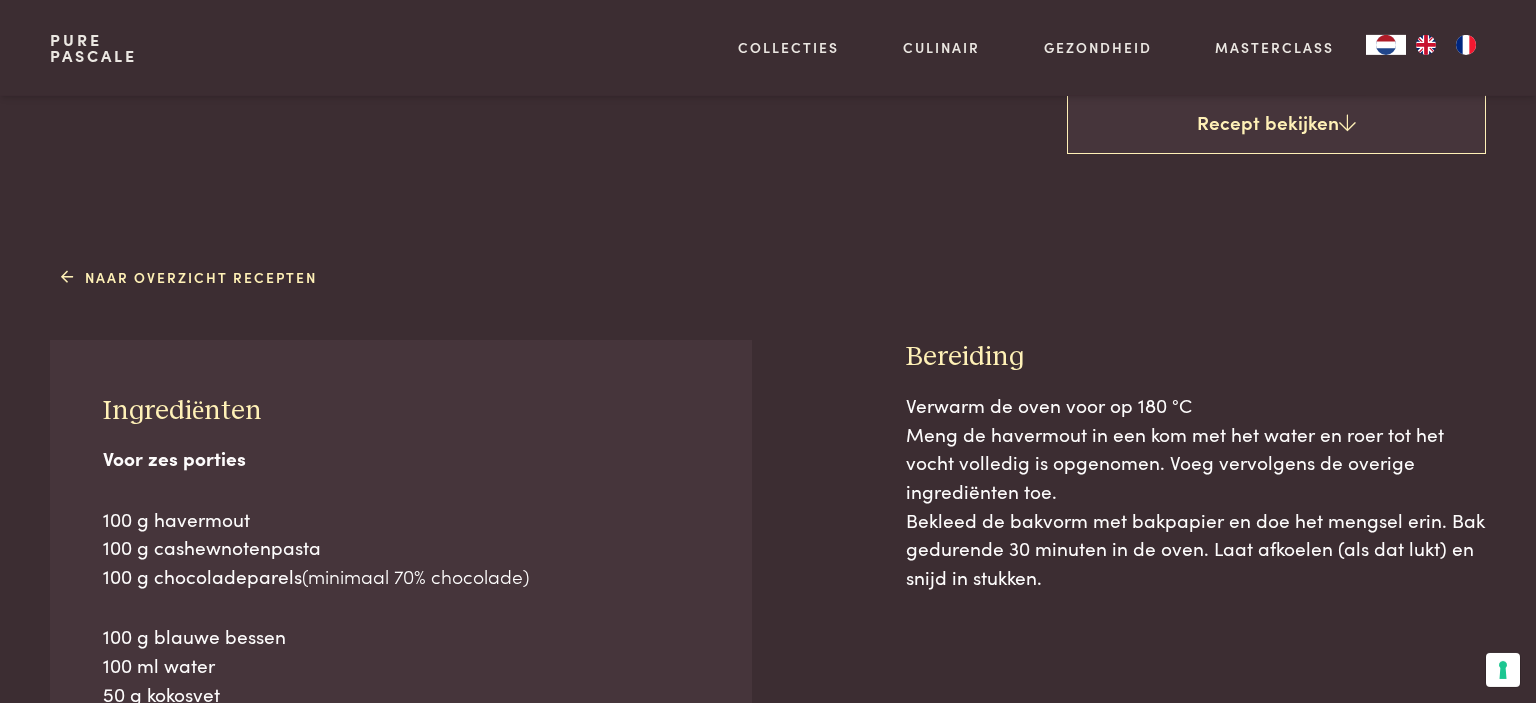 scroll, scrollTop: 739, scrollLeft: 0, axis: vertical 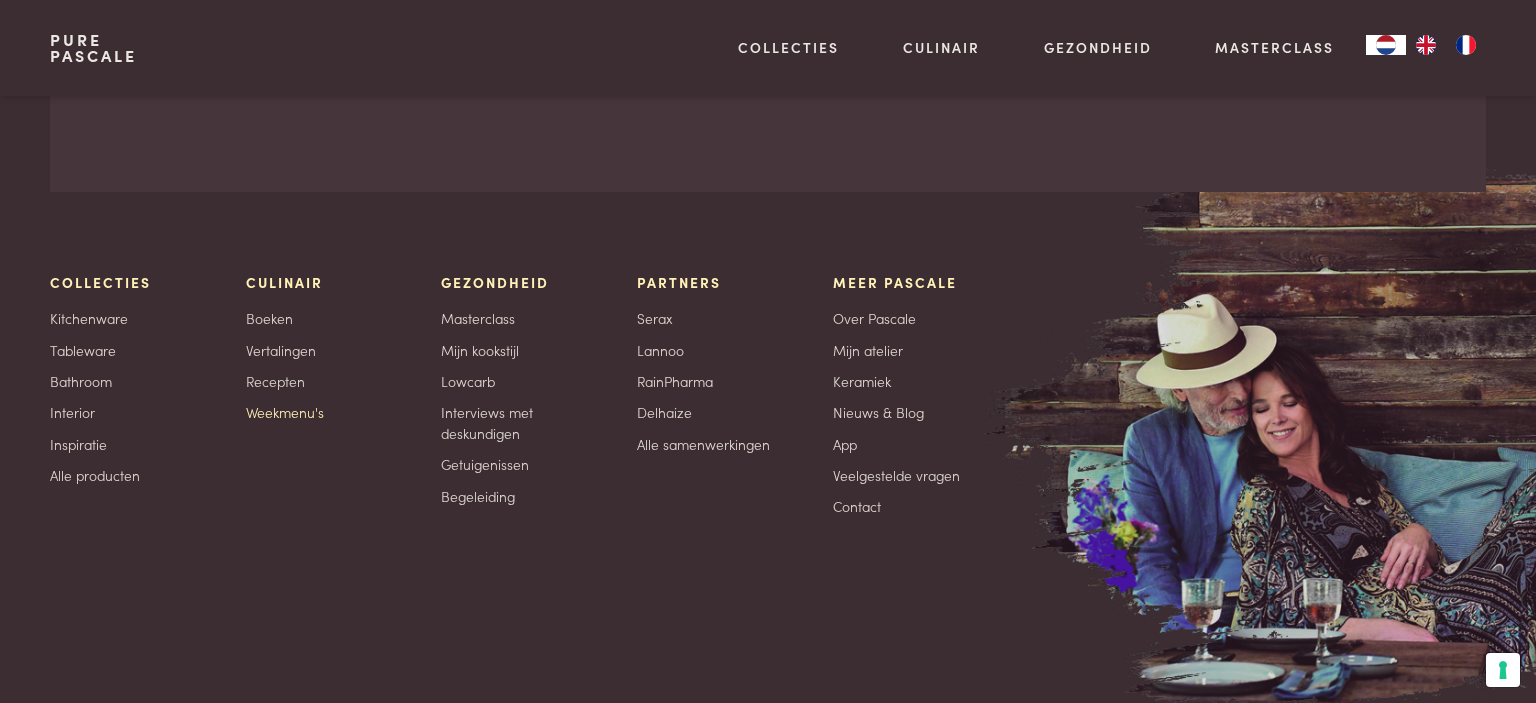 click on "Weekmenu's" at bounding box center (285, 412) 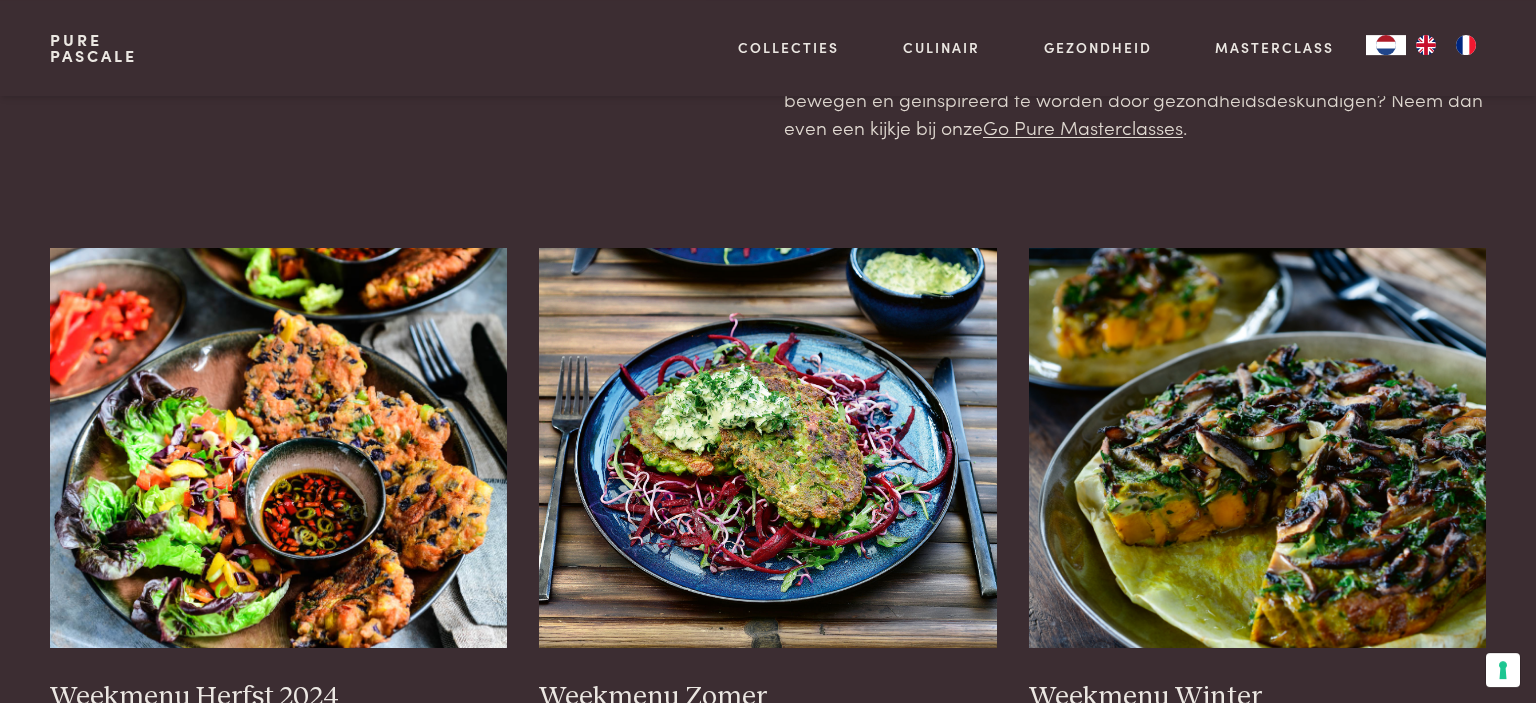 scroll, scrollTop: 422, scrollLeft: 0, axis: vertical 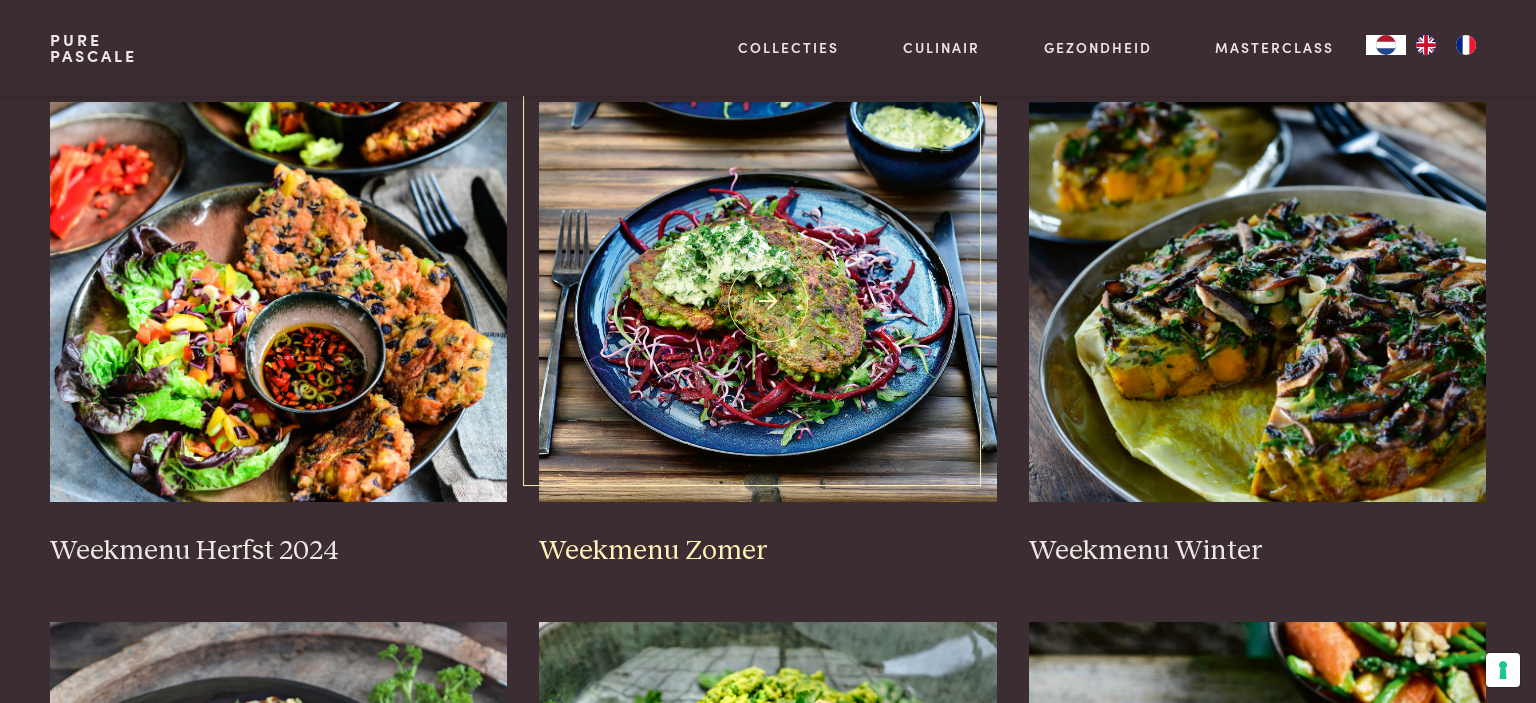 click on "Weekmenu Zomer" at bounding box center [768, 551] 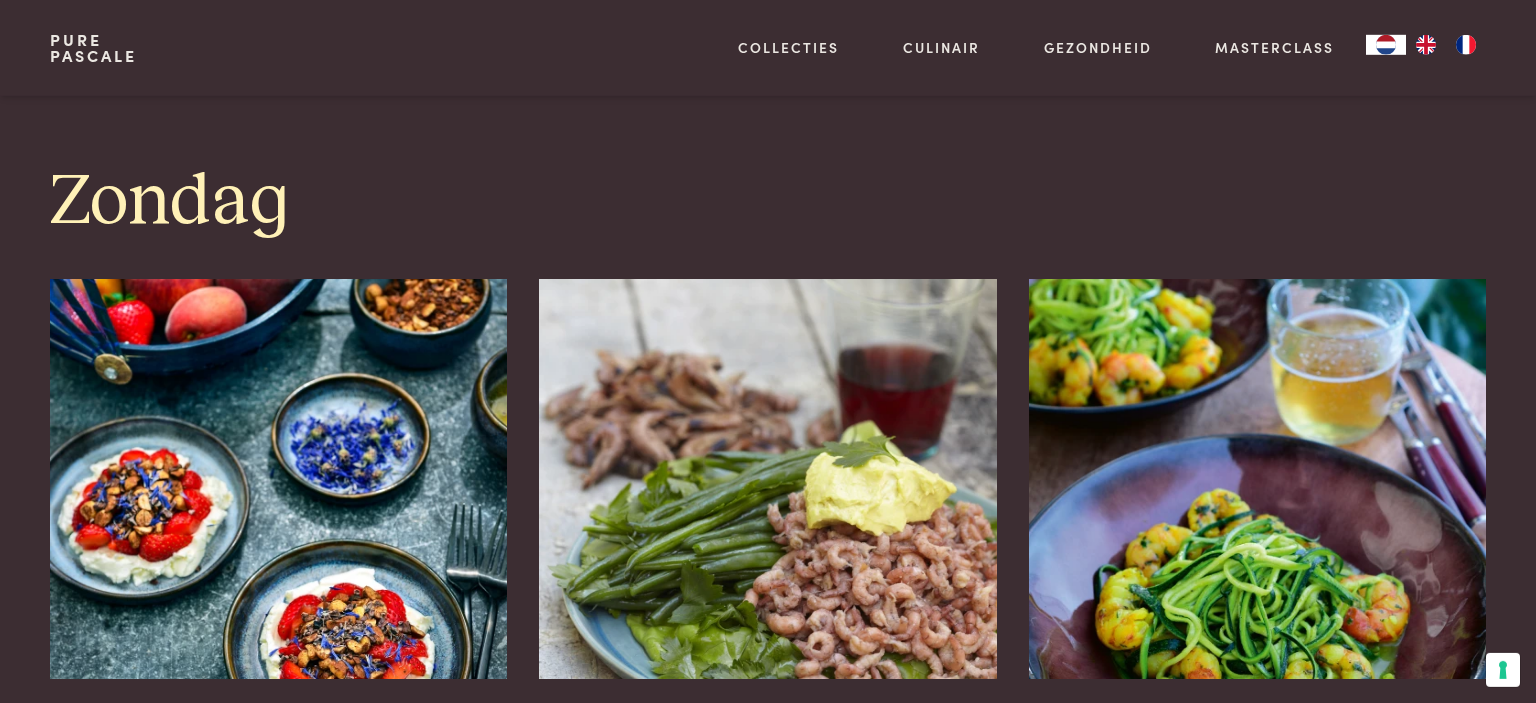 scroll, scrollTop: 6019, scrollLeft: 0, axis: vertical 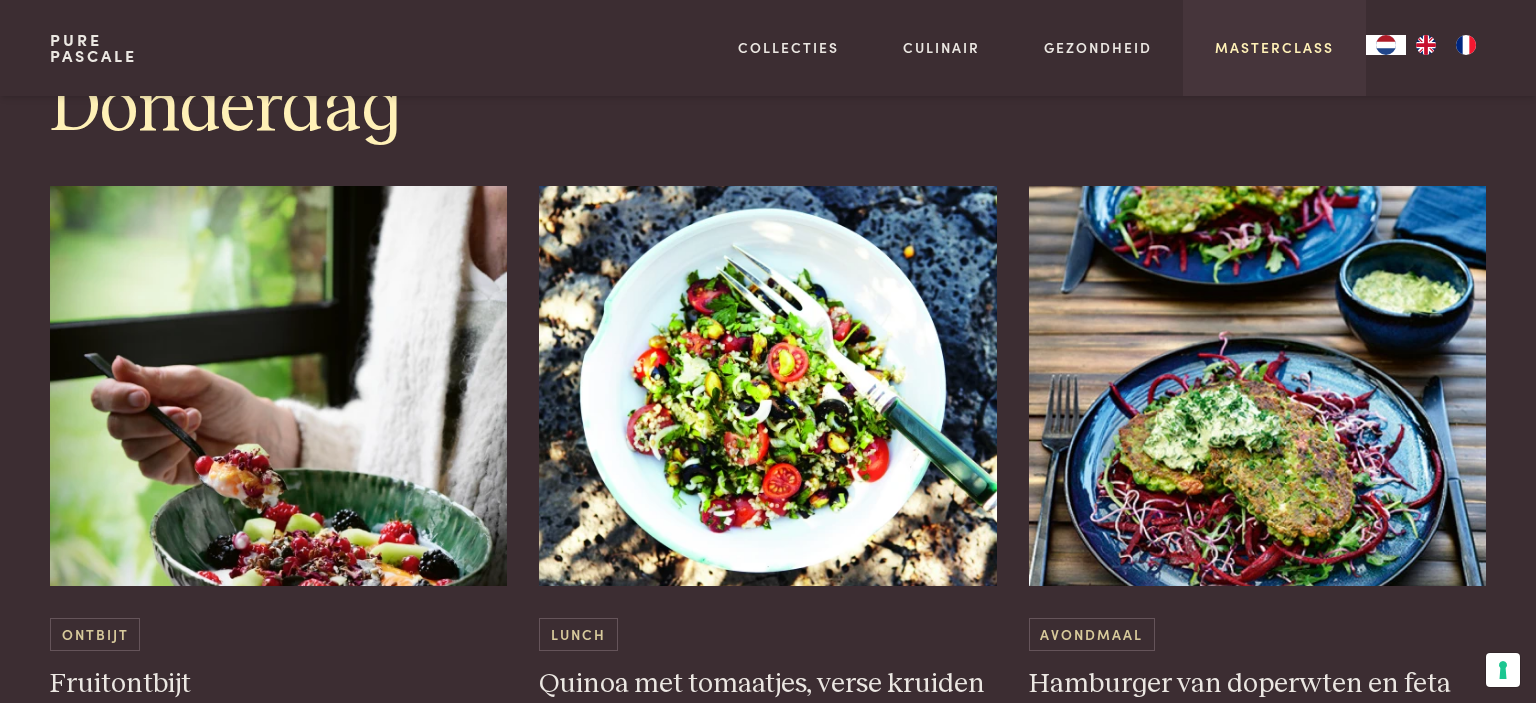 click on "Masterclass" at bounding box center (1274, 47) 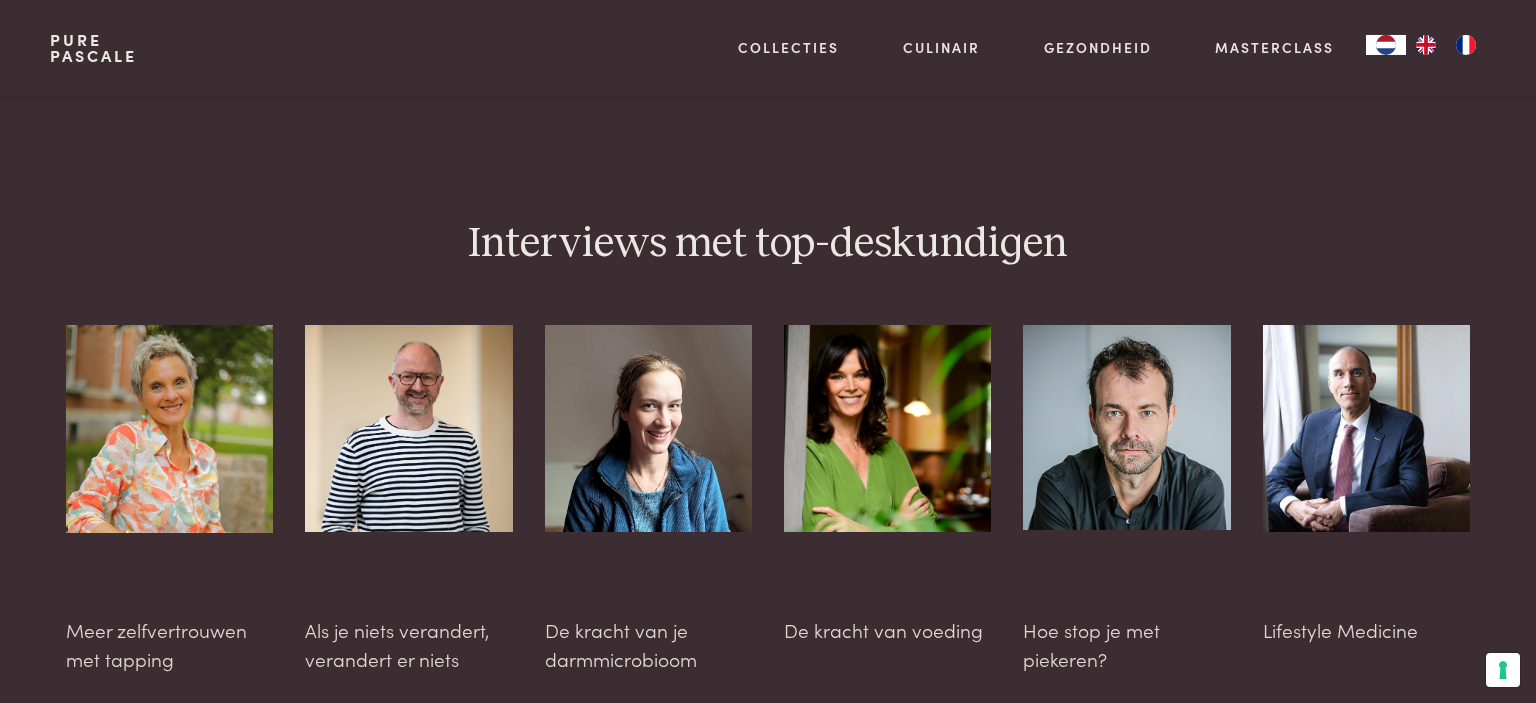 scroll, scrollTop: 5280, scrollLeft: 0, axis: vertical 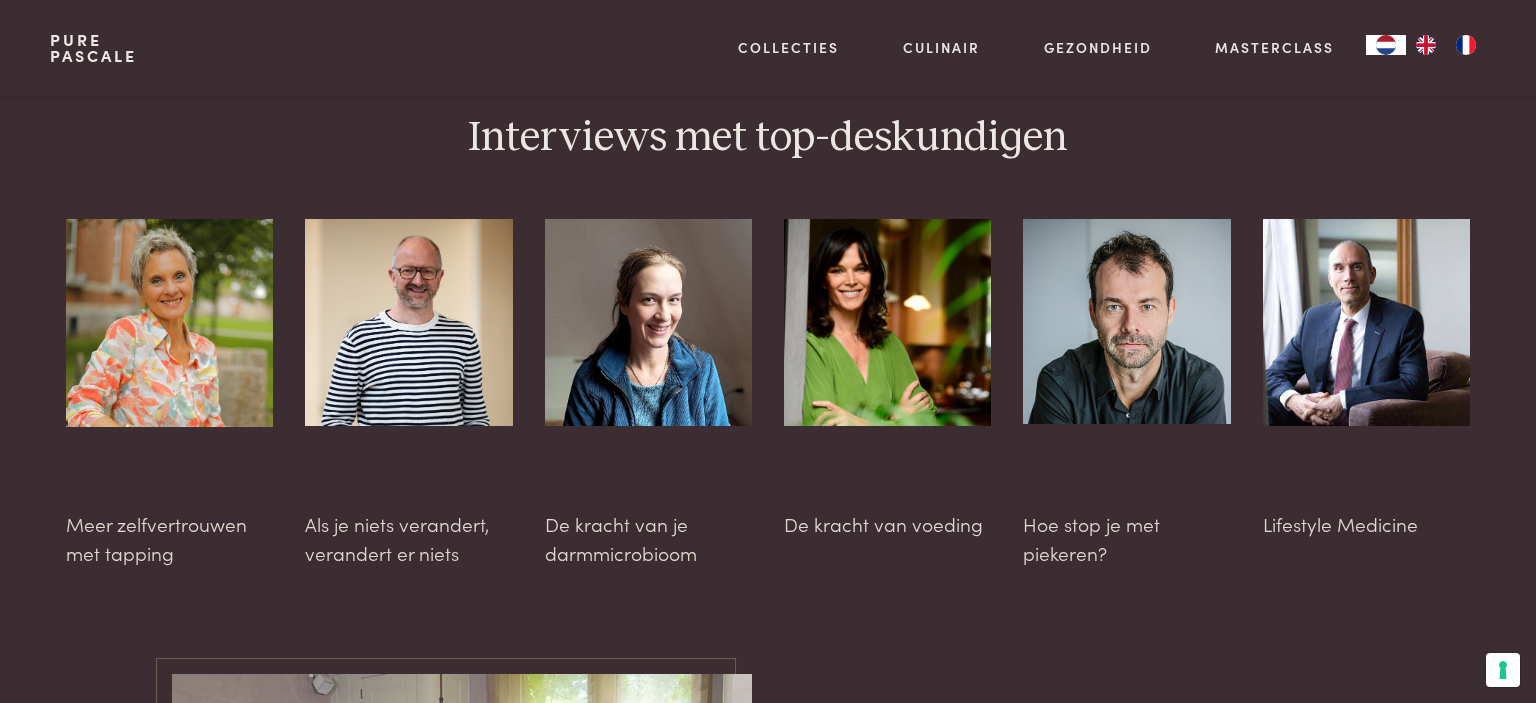 click at bounding box center [649, 323] 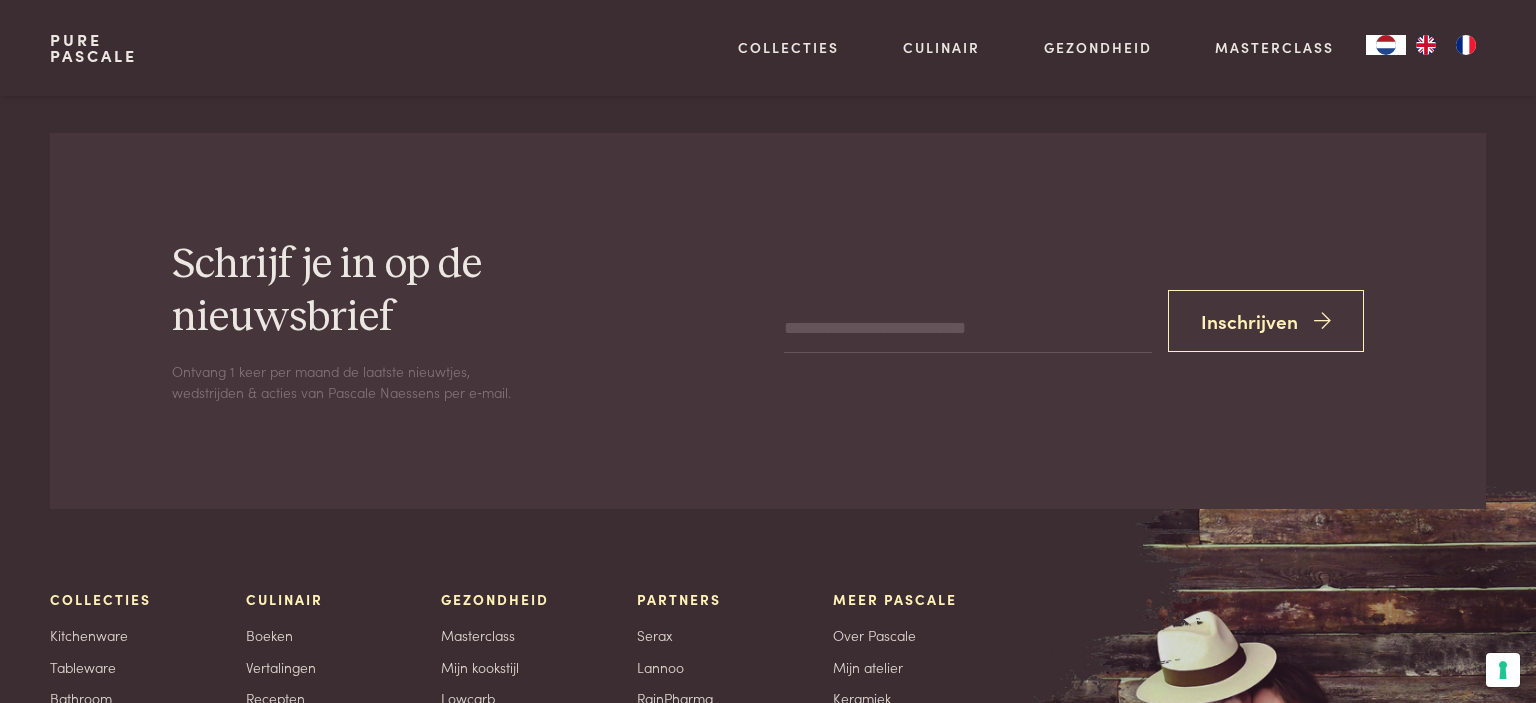 scroll, scrollTop: 7049, scrollLeft: 0, axis: vertical 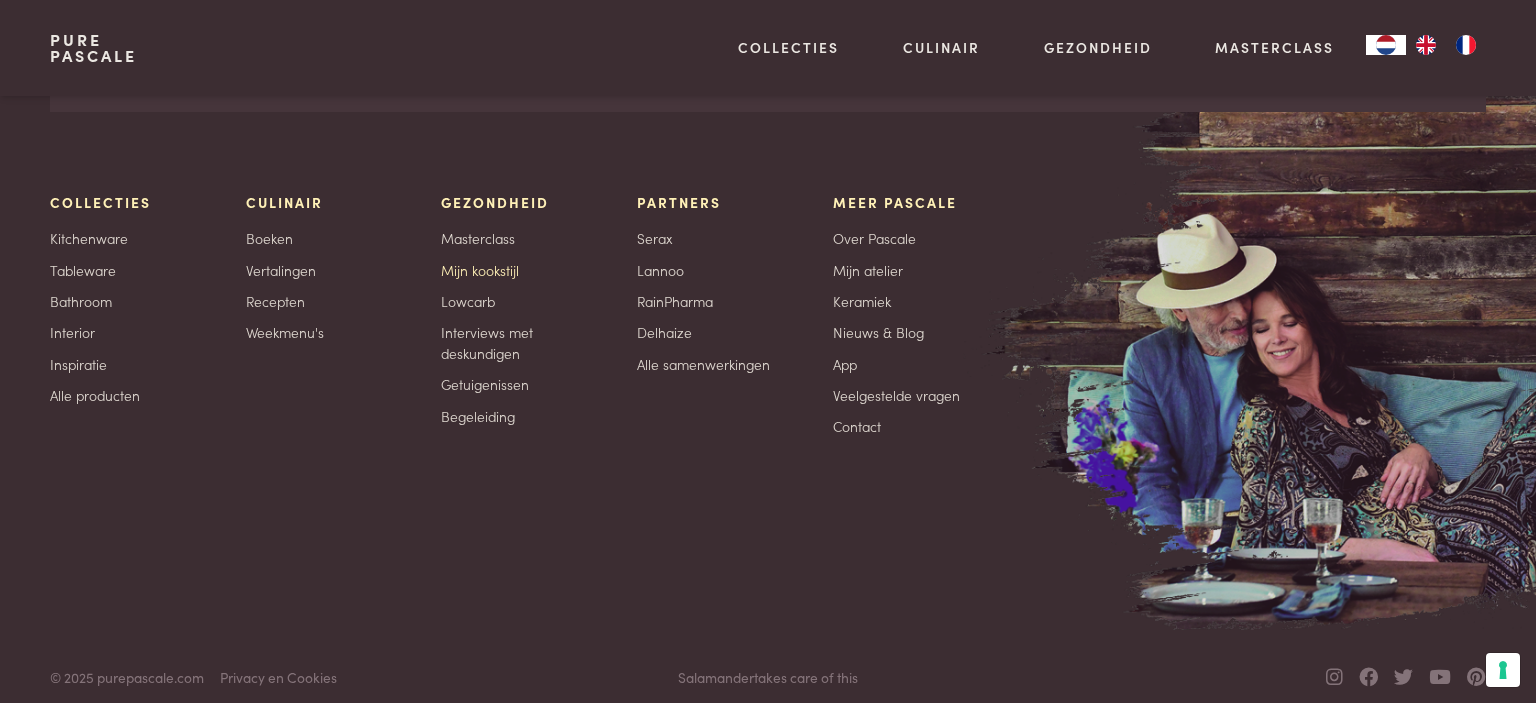 click on "Mijn kookstijl" at bounding box center (480, 270) 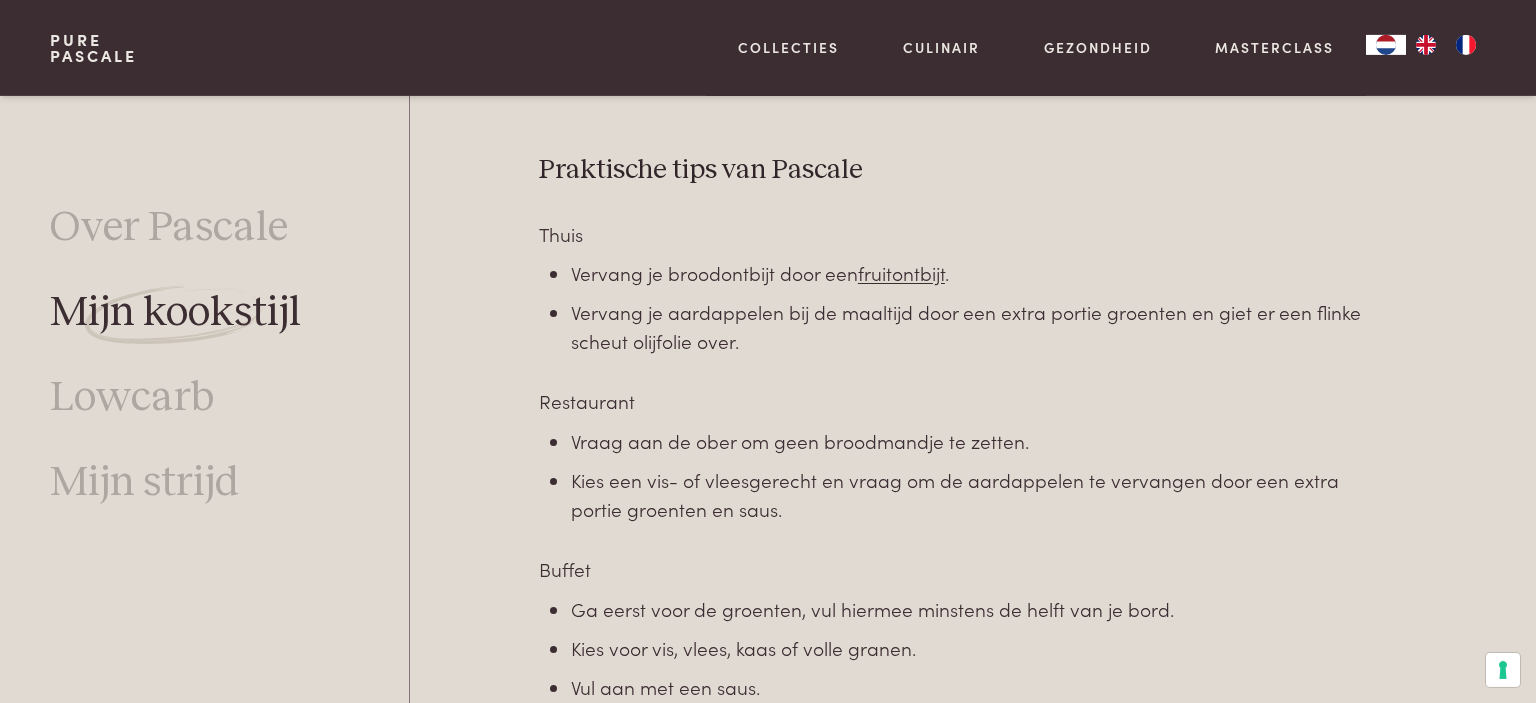 scroll, scrollTop: 5376, scrollLeft: 0, axis: vertical 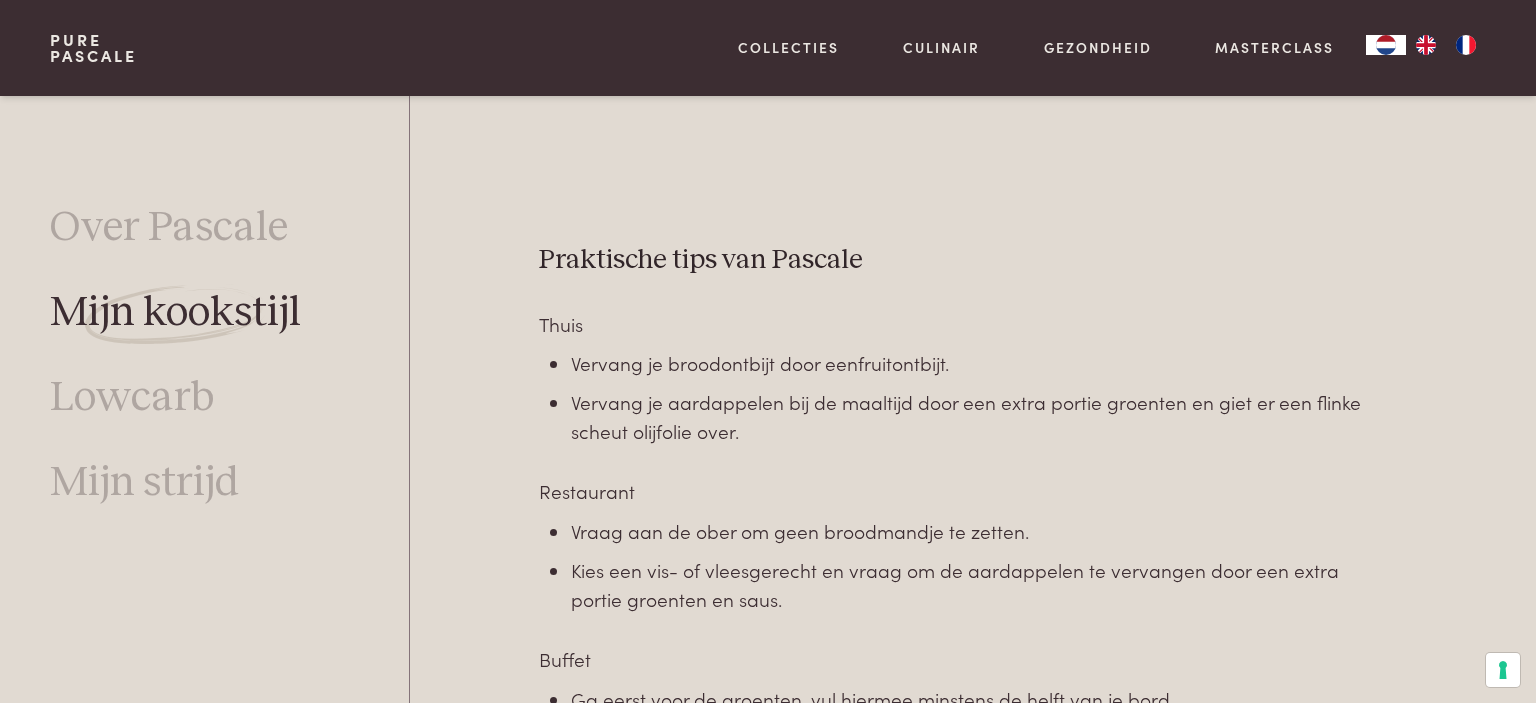 click on "fruitontbijt" at bounding box center [901, 362] 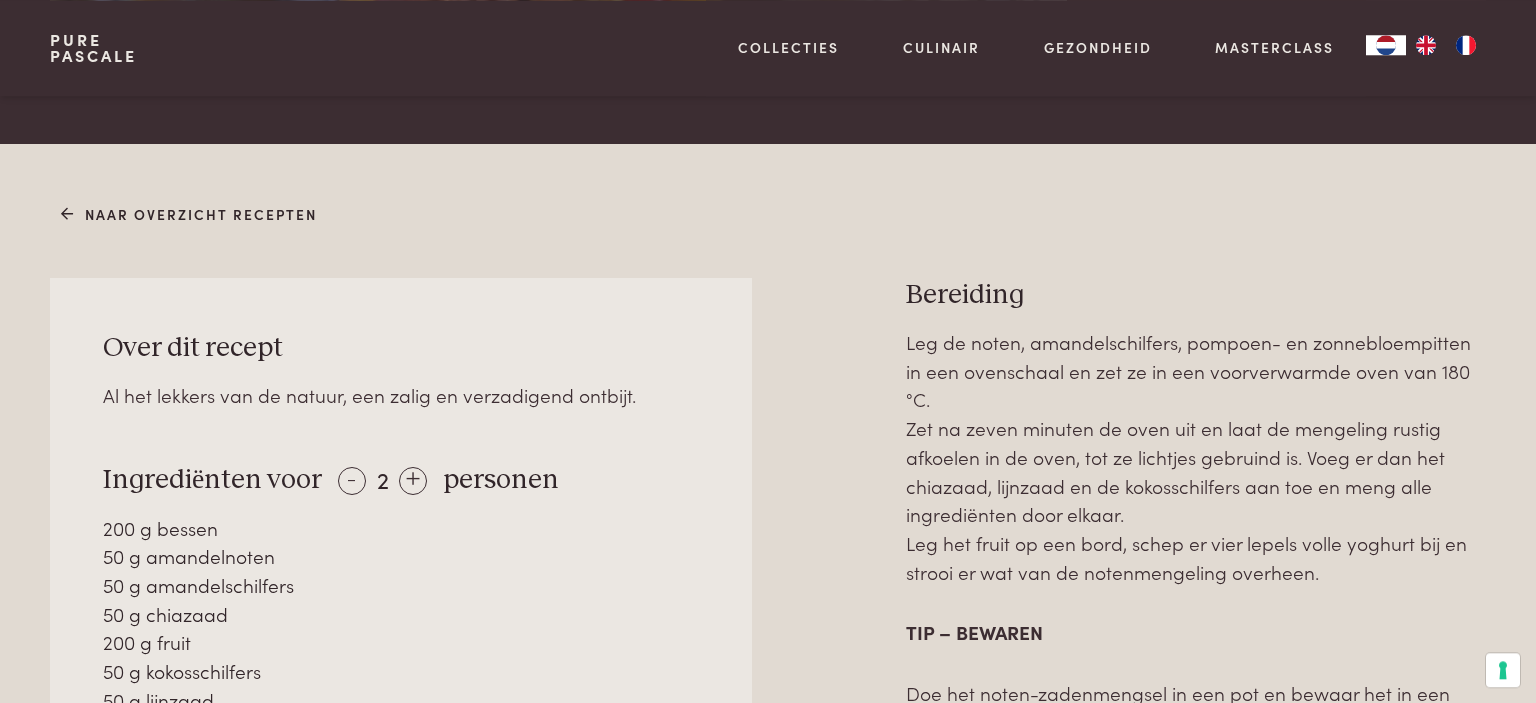 scroll, scrollTop: 316, scrollLeft: 0, axis: vertical 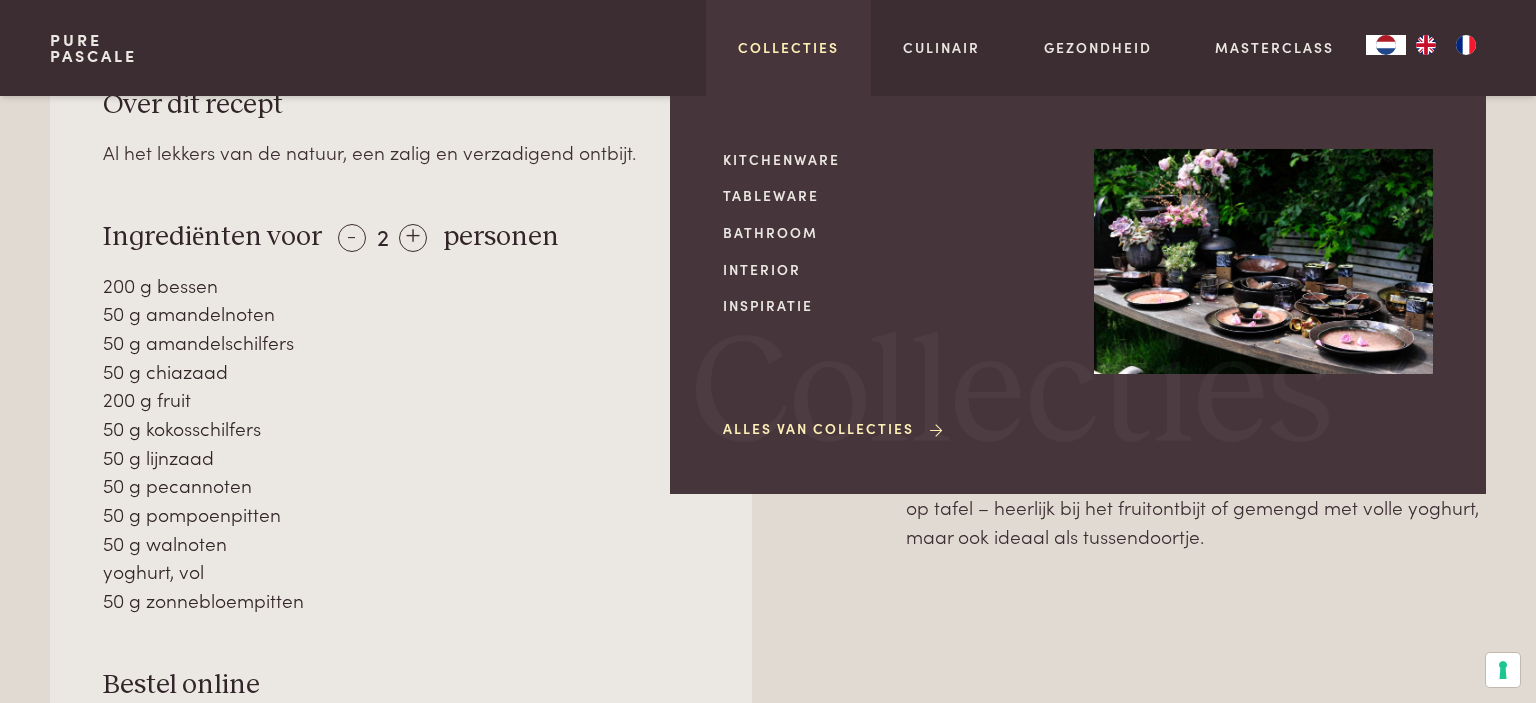 click on "Collecties" at bounding box center (788, 47) 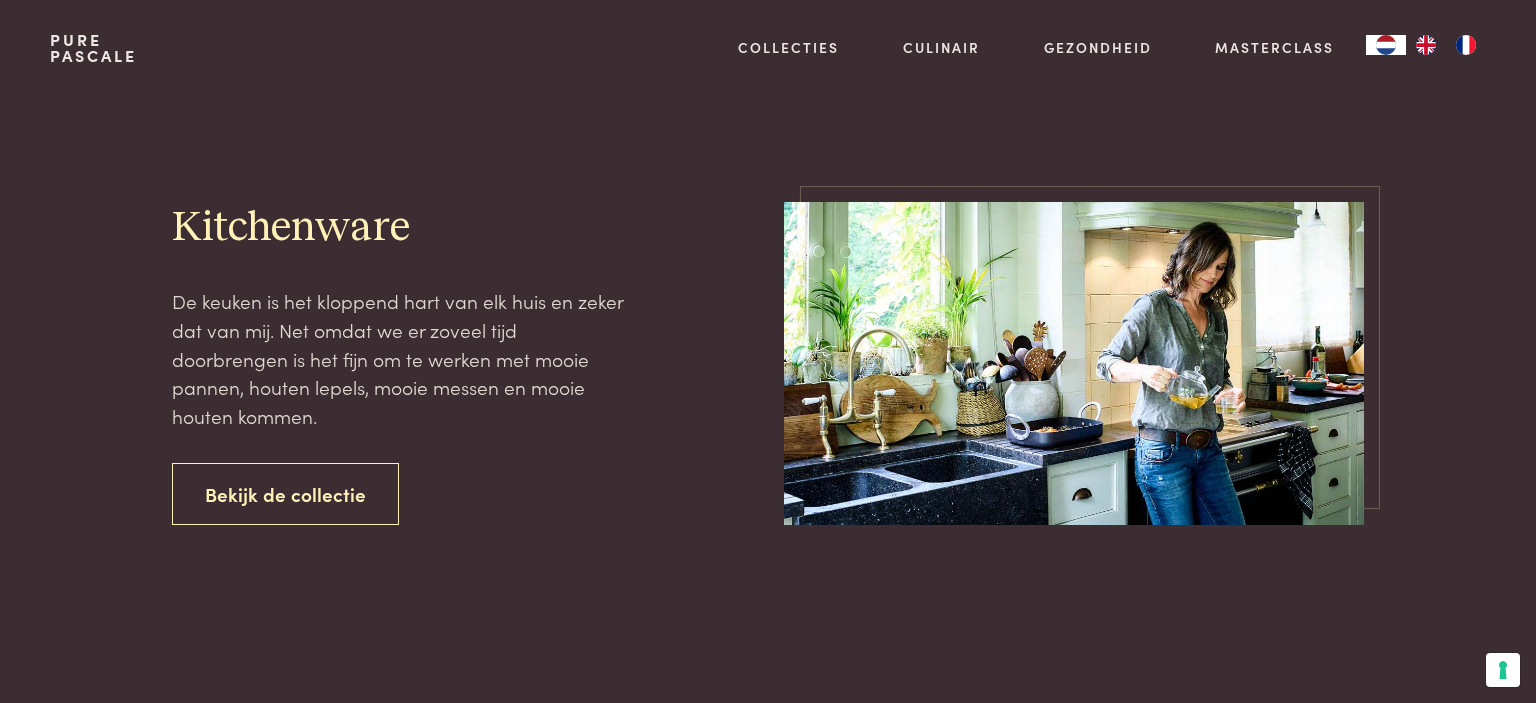 scroll, scrollTop: 0, scrollLeft: 0, axis: both 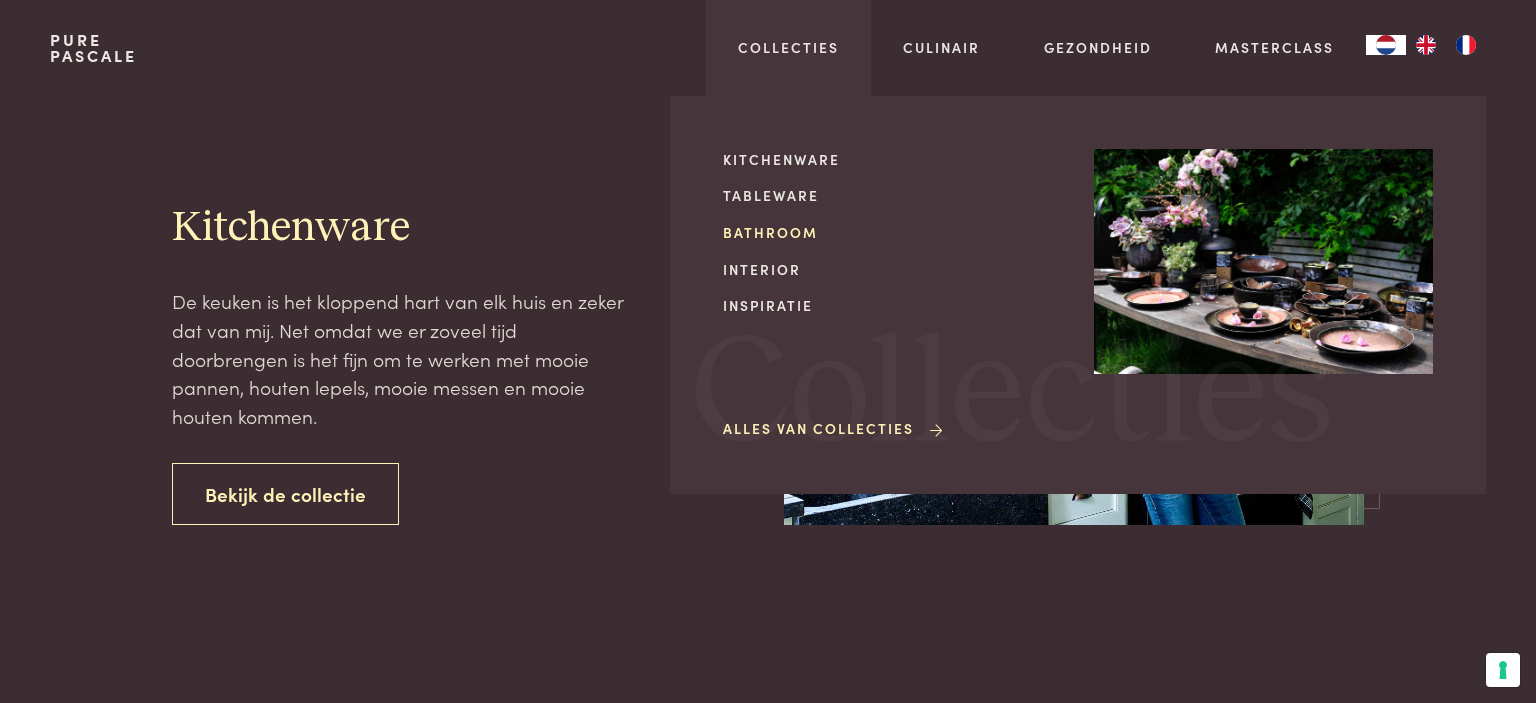 click on "Bathroom" at bounding box center [892, 232] 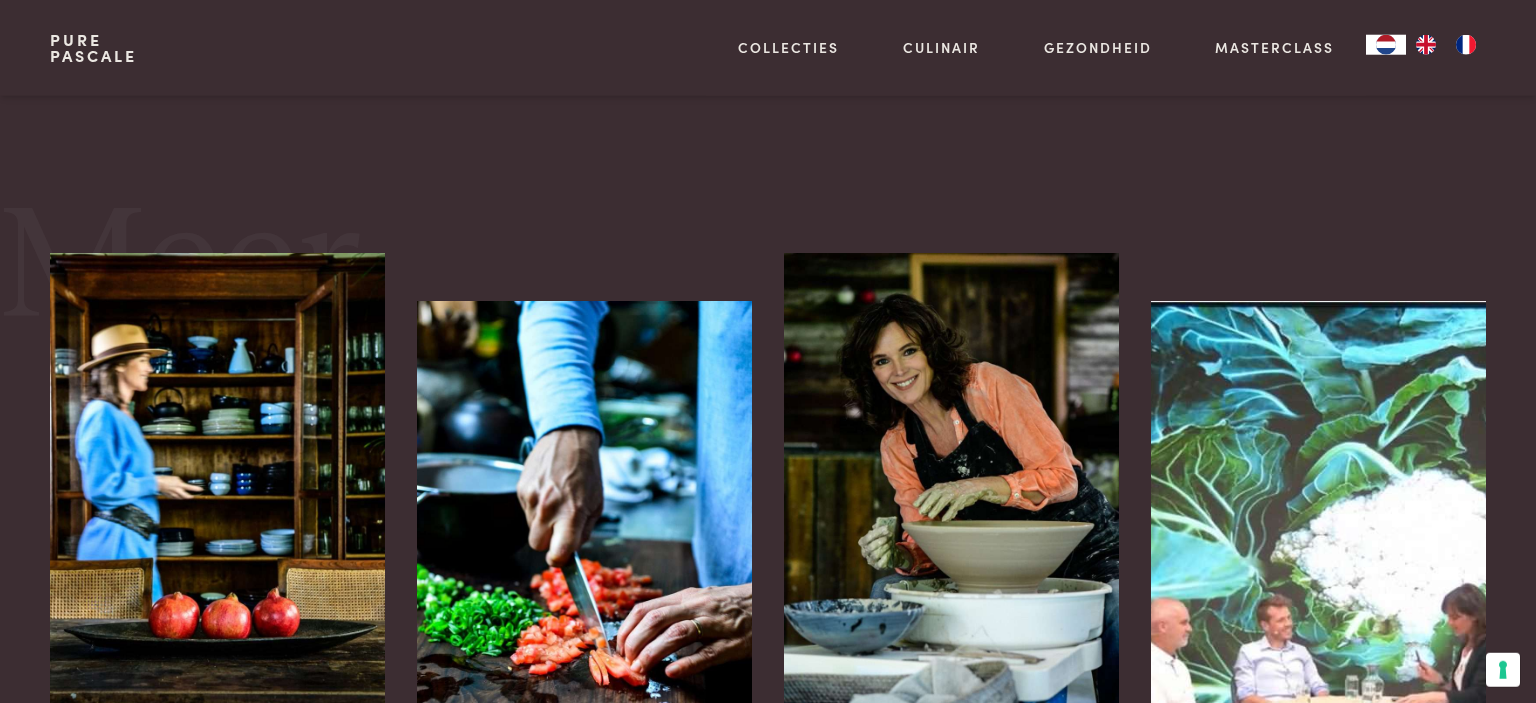 scroll, scrollTop: 950, scrollLeft: 0, axis: vertical 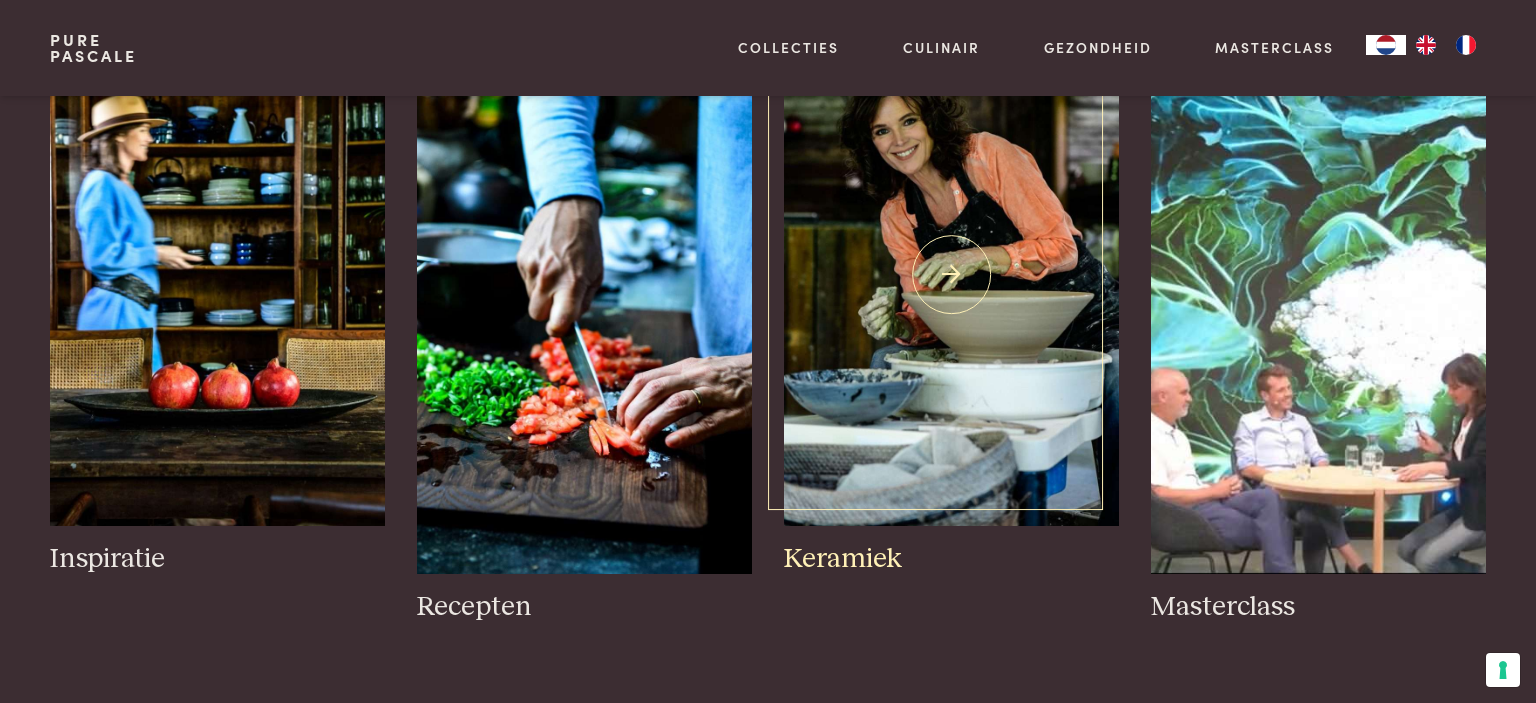 click at bounding box center (951, 274) 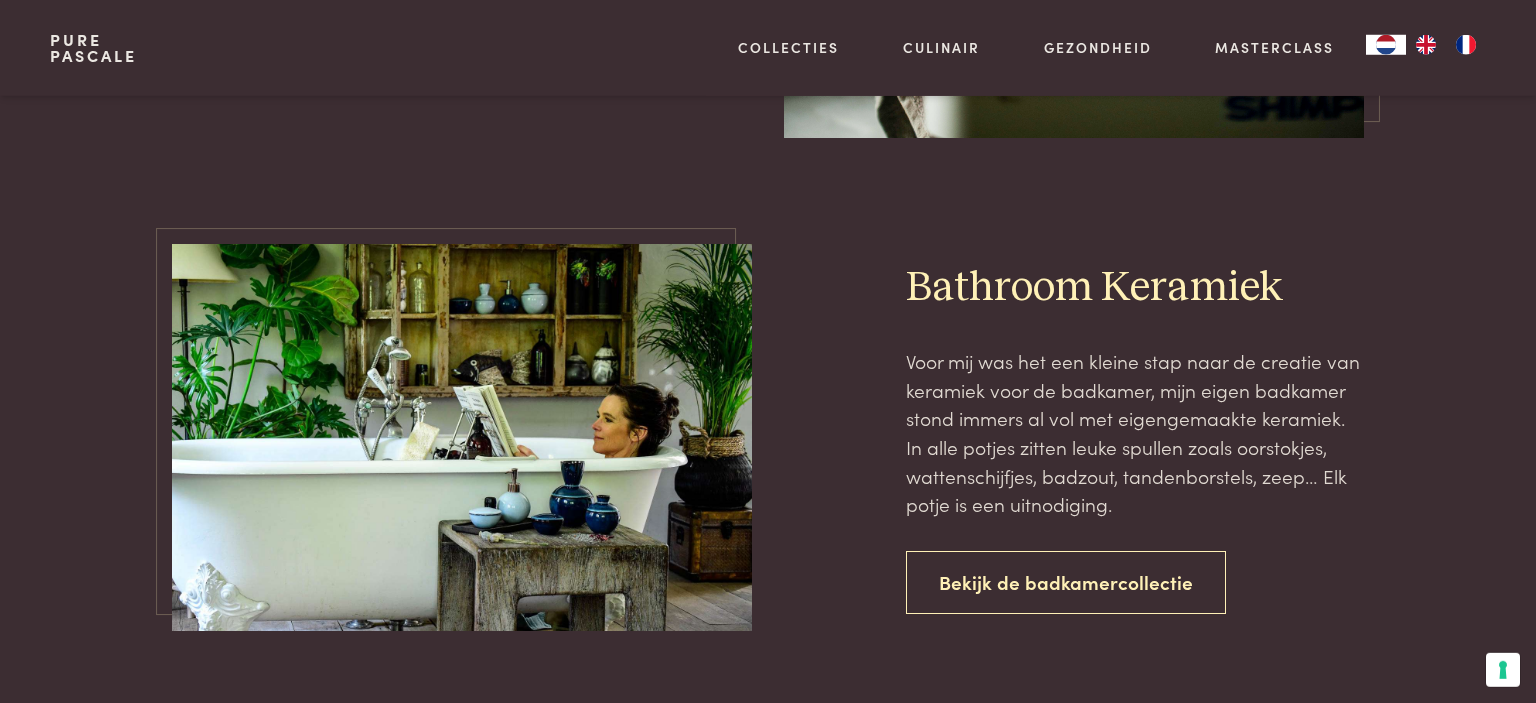 scroll, scrollTop: 2745, scrollLeft: 0, axis: vertical 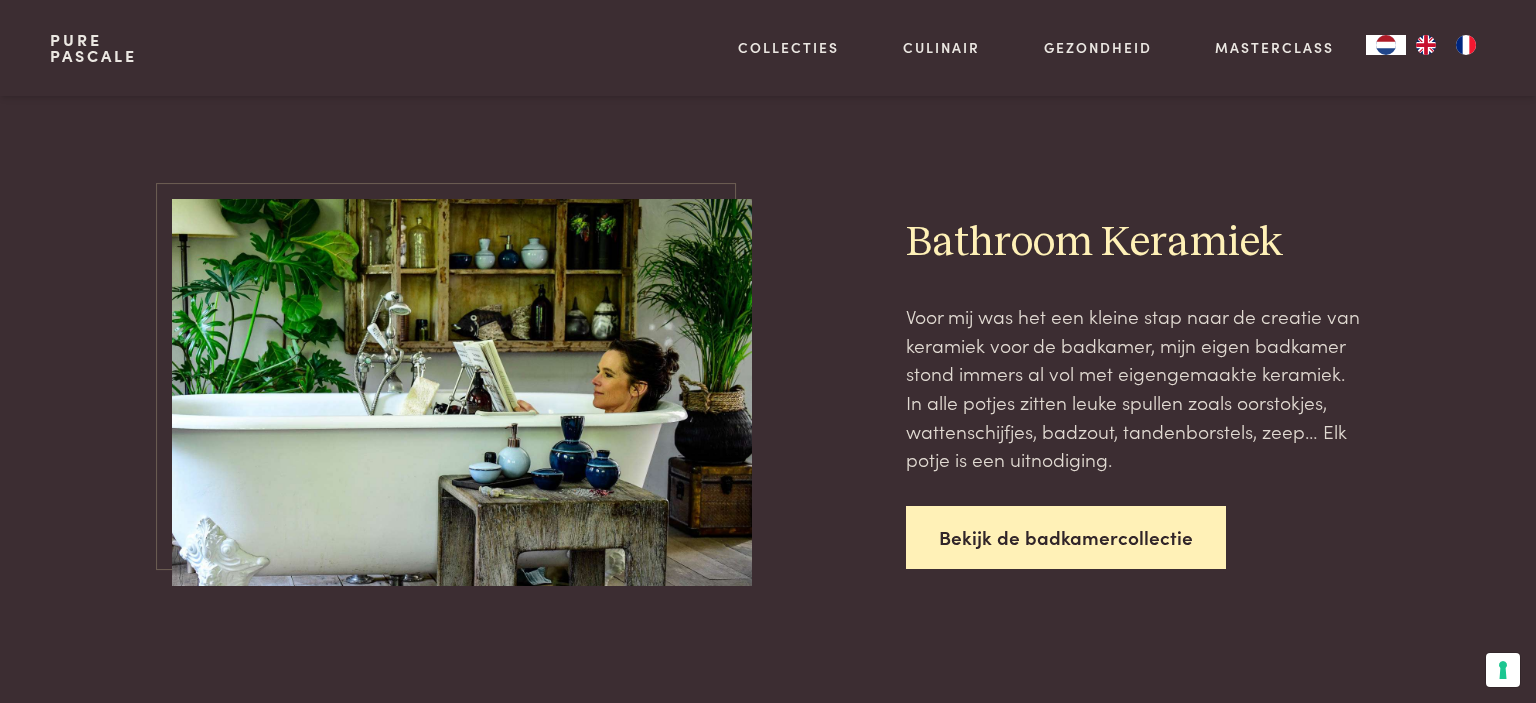 click on "Bekijk de badkamercollectie" at bounding box center (1066, 537) 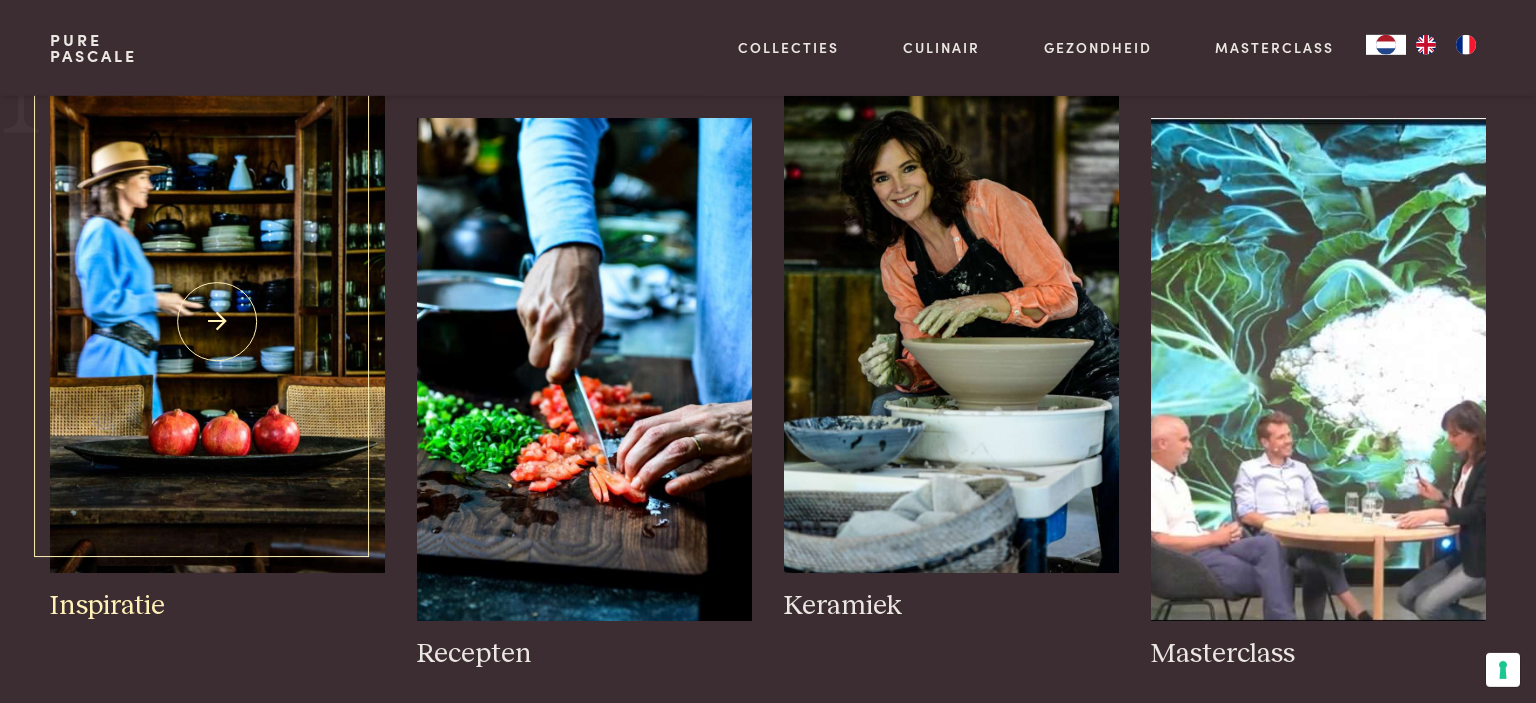 scroll, scrollTop: 844, scrollLeft: 0, axis: vertical 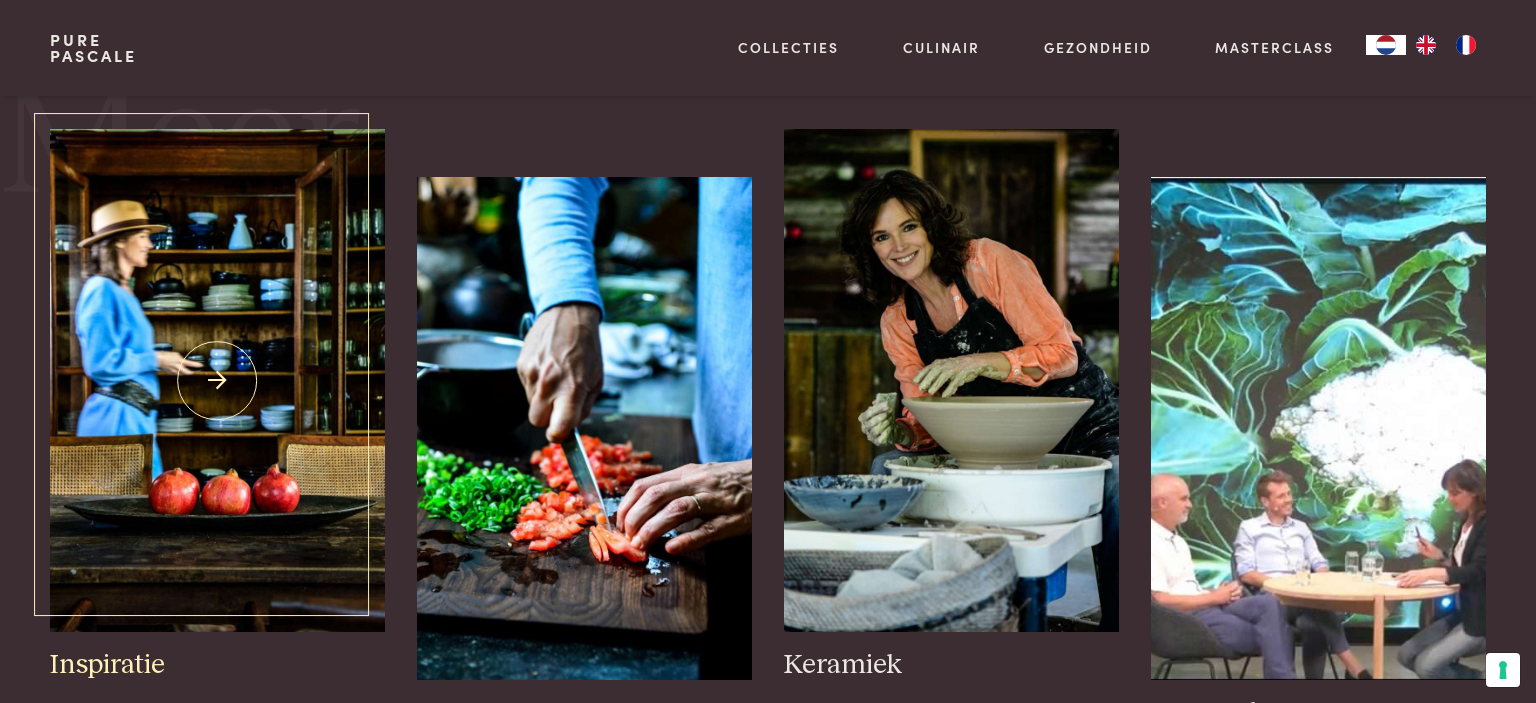 click at bounding box center [217, 380] 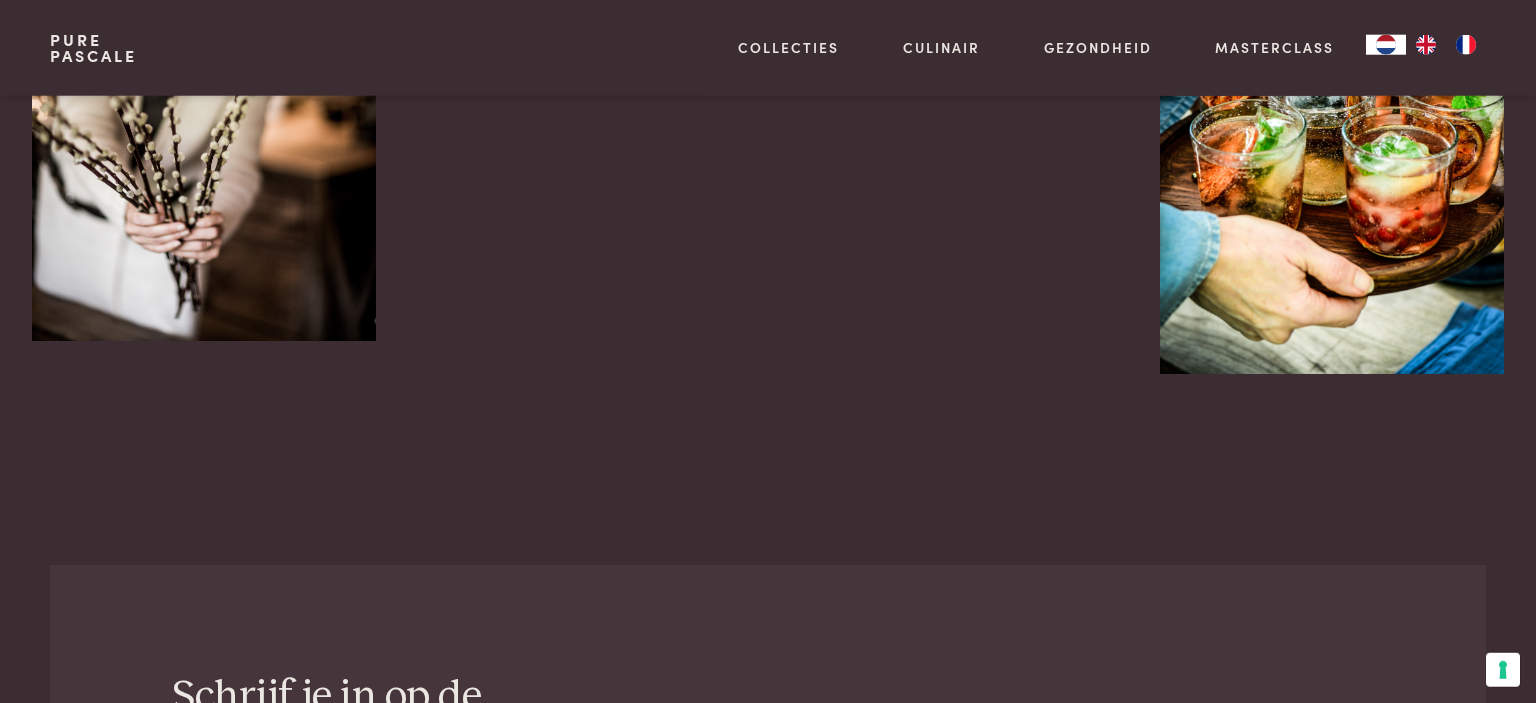 scroll, scrollTop: 4118, scrollLeft: 0, axis: vertical 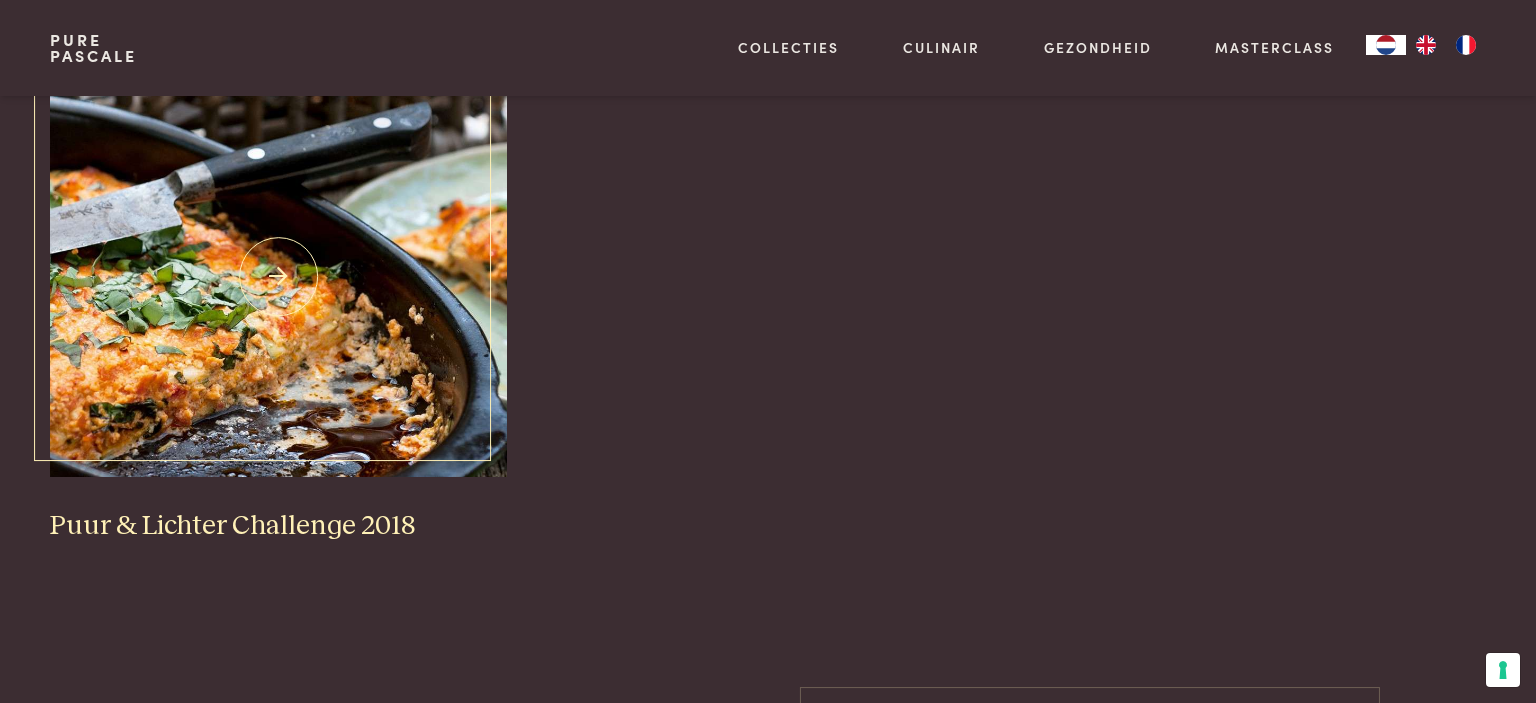 click at bounding box center (279, 277) 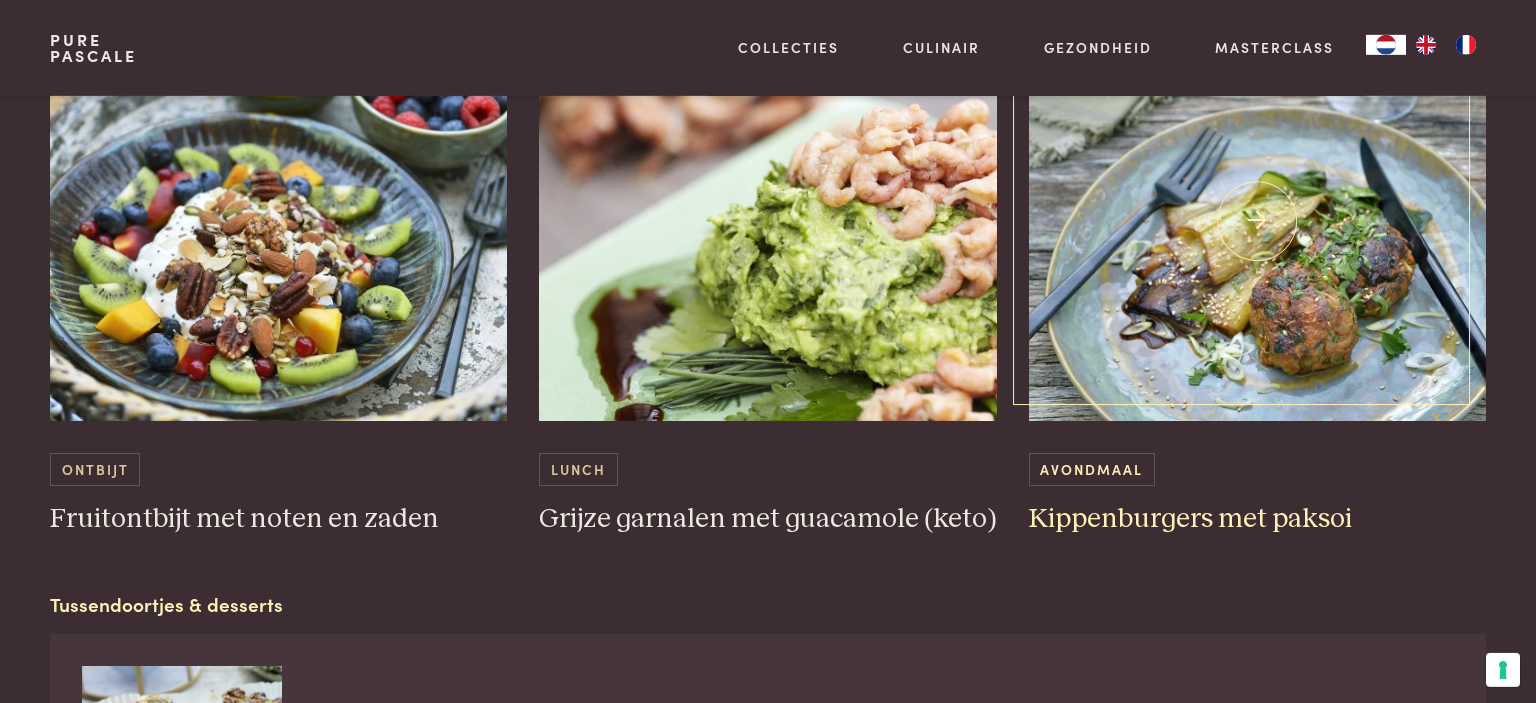 scroll, scrollTop: 1584, scrollLeft: 0, axis: vertical 